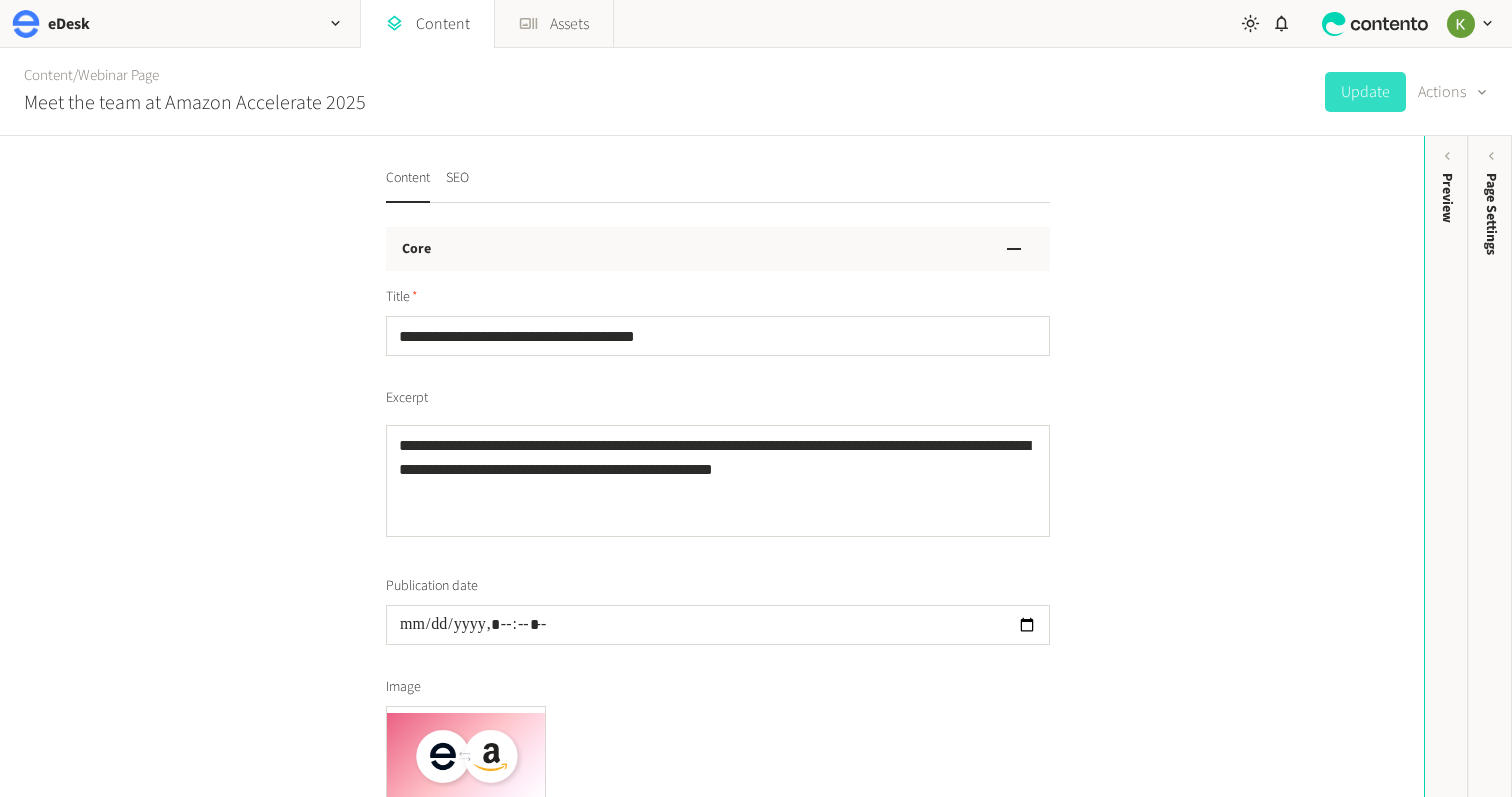 scroll, scrollTop: 0, scrollLeft: 0, axis: both 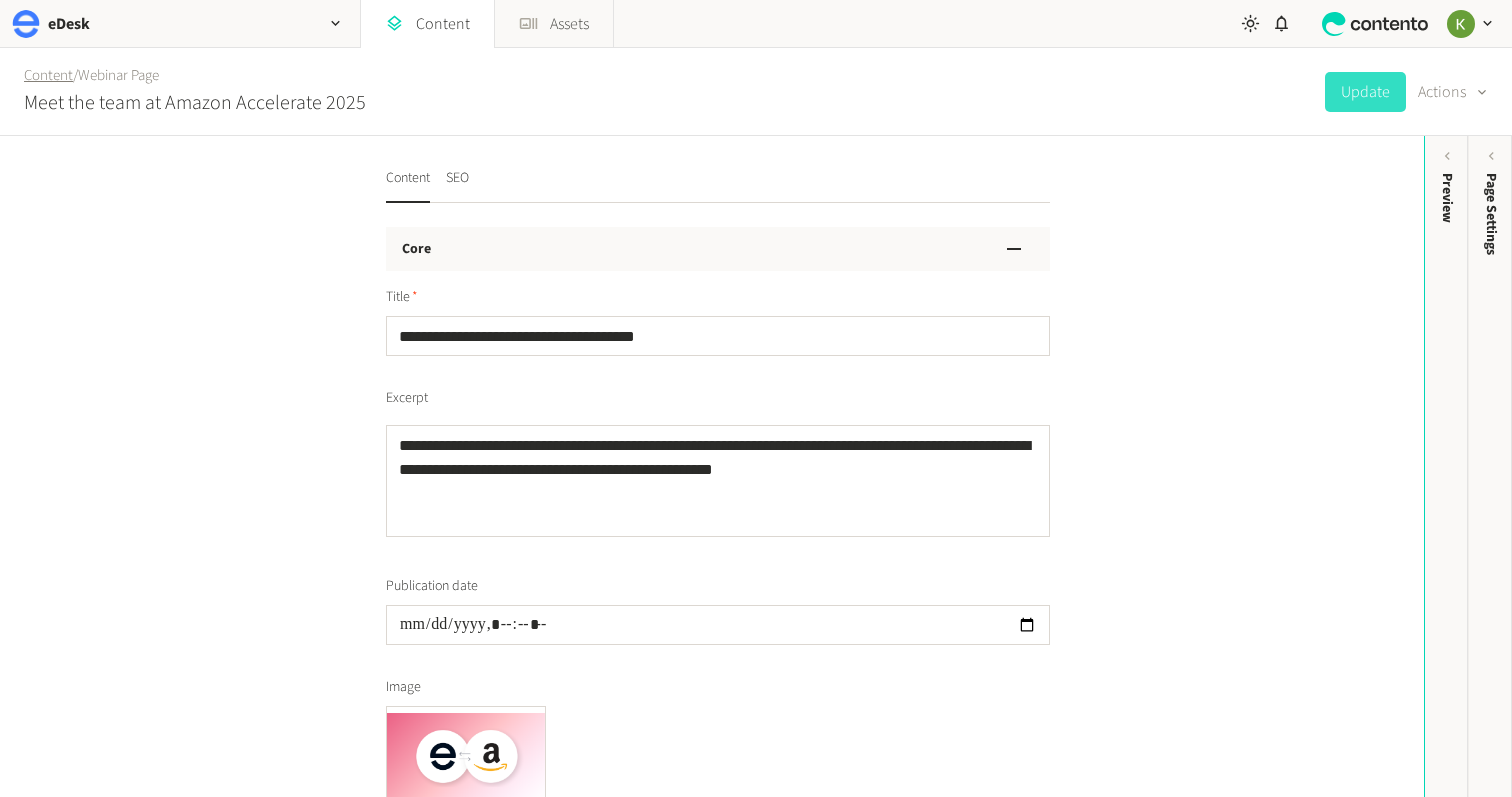 click on "Content" 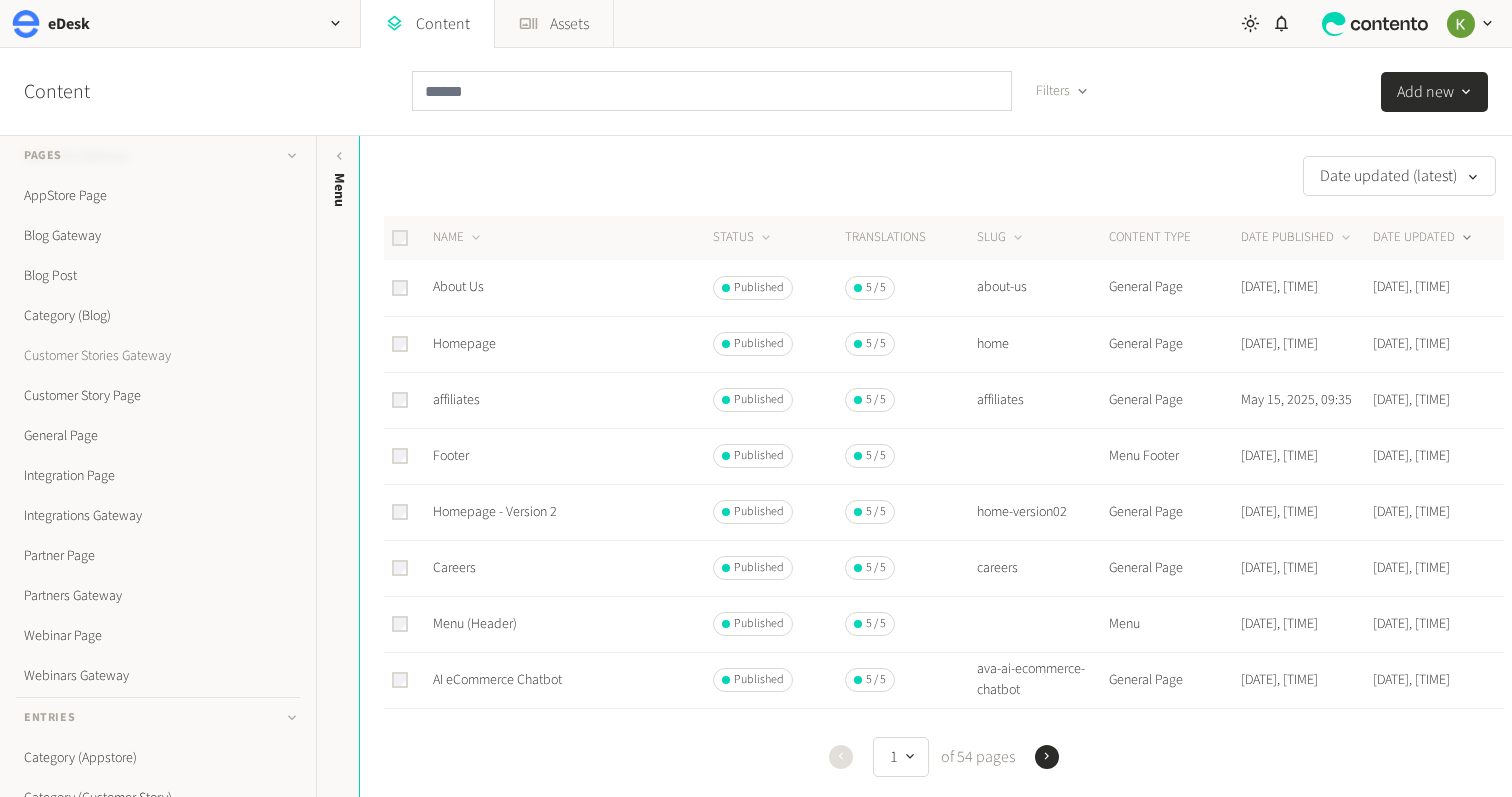scroll, scrollTop: 0, scrollLeft: 0, axis: both 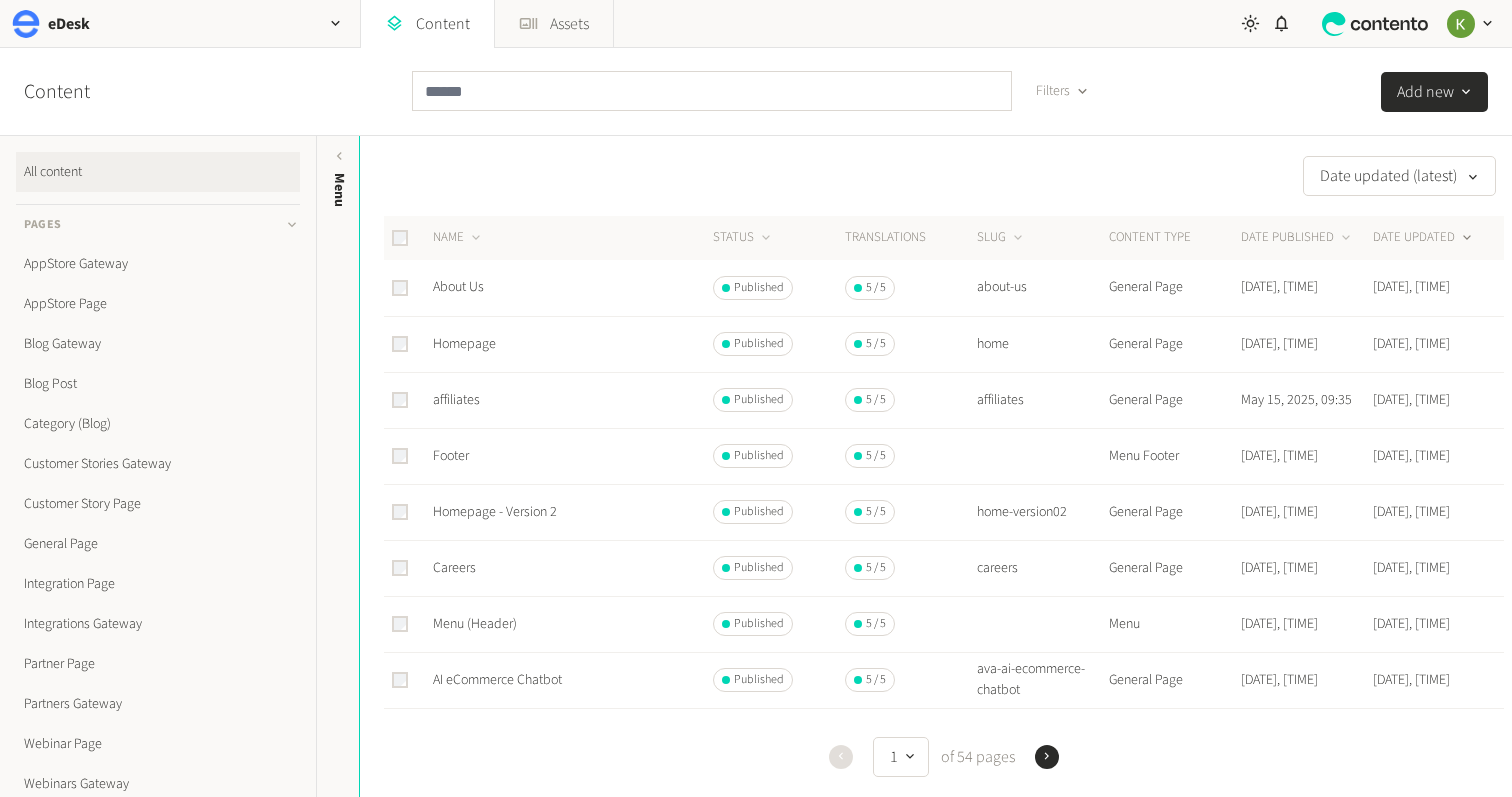 click on "Content" 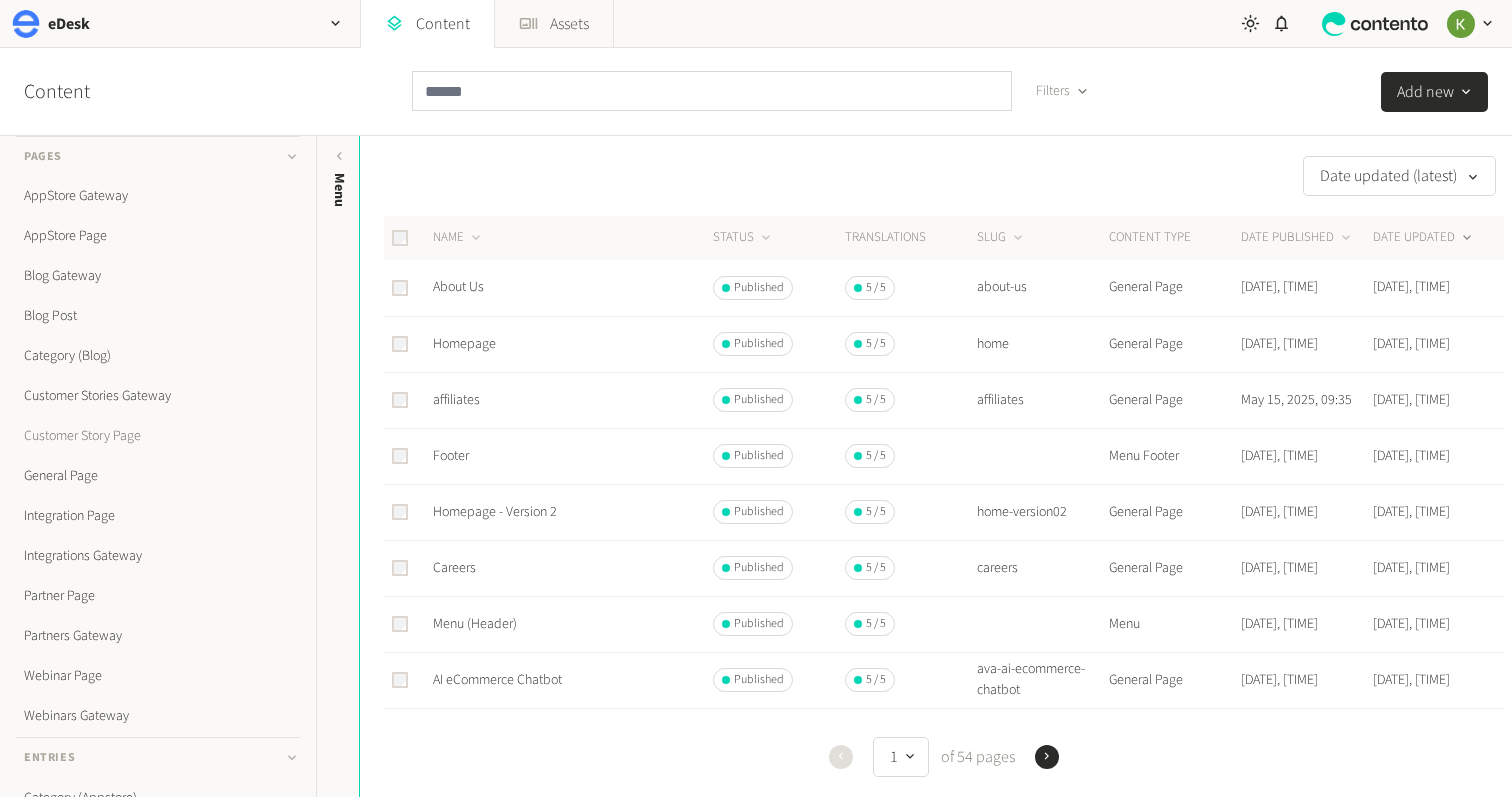 scroll, scrollTop: 0, scrollLeft: 0, axis: both 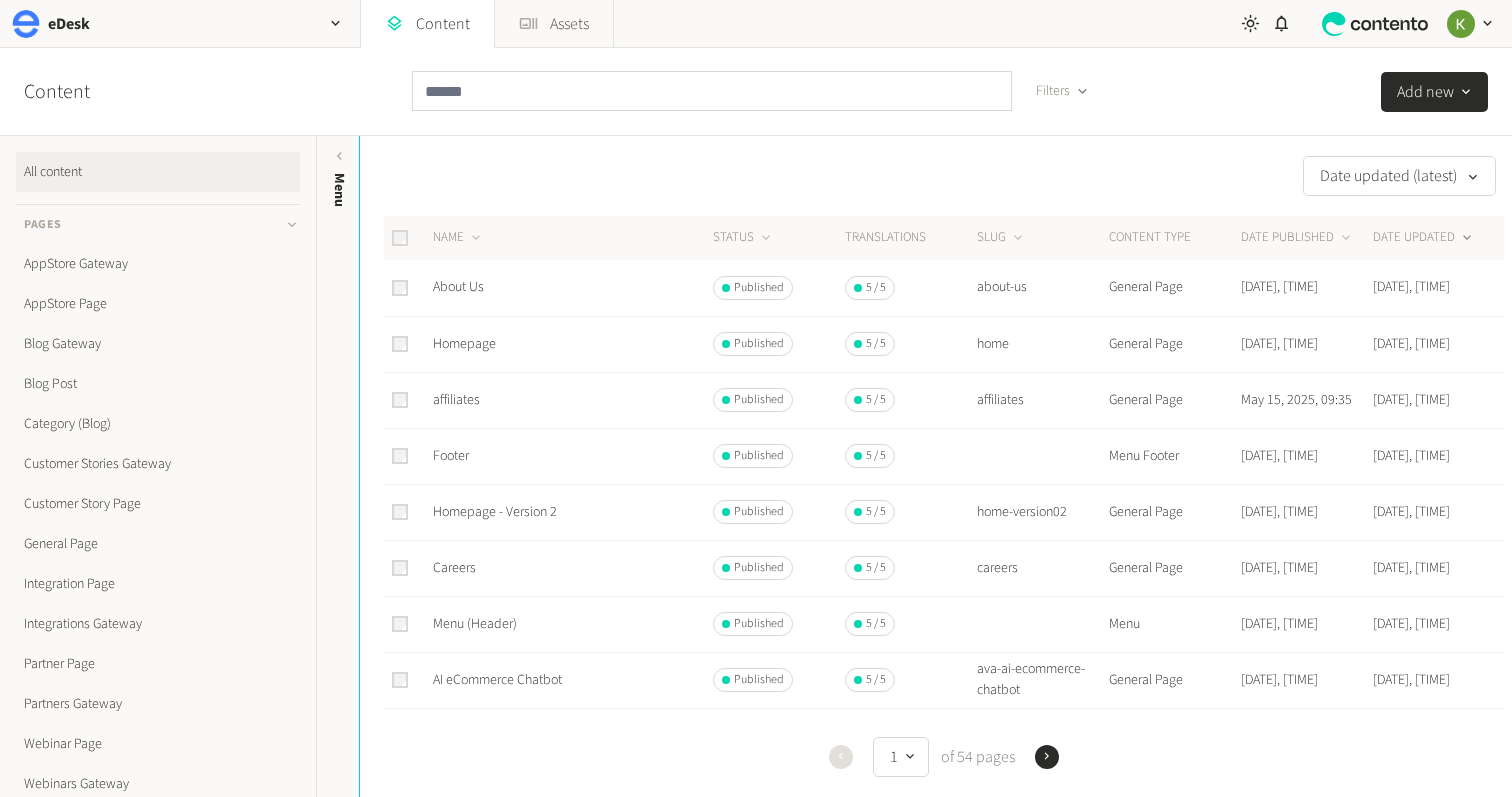 click on "Content" 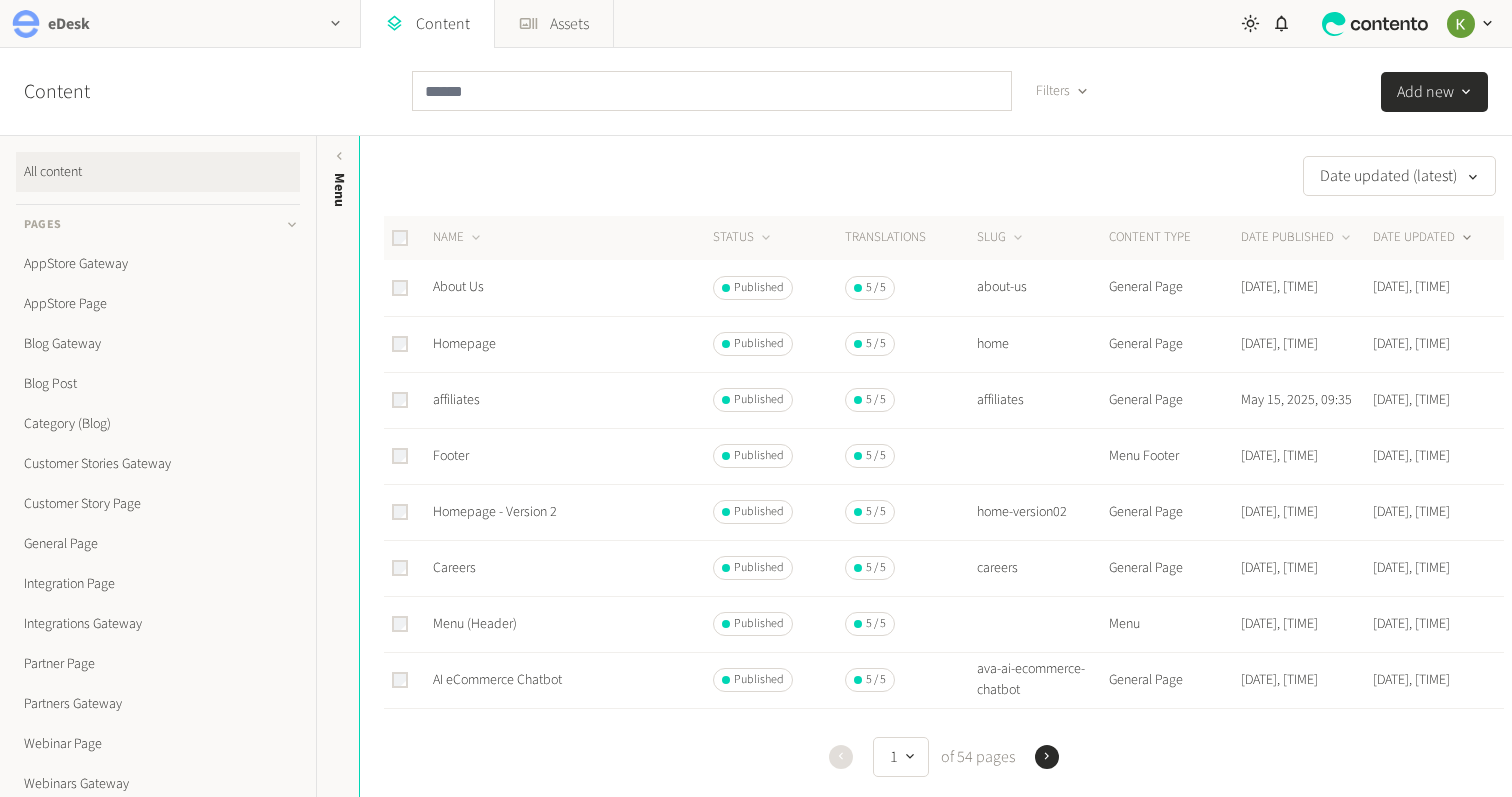 click 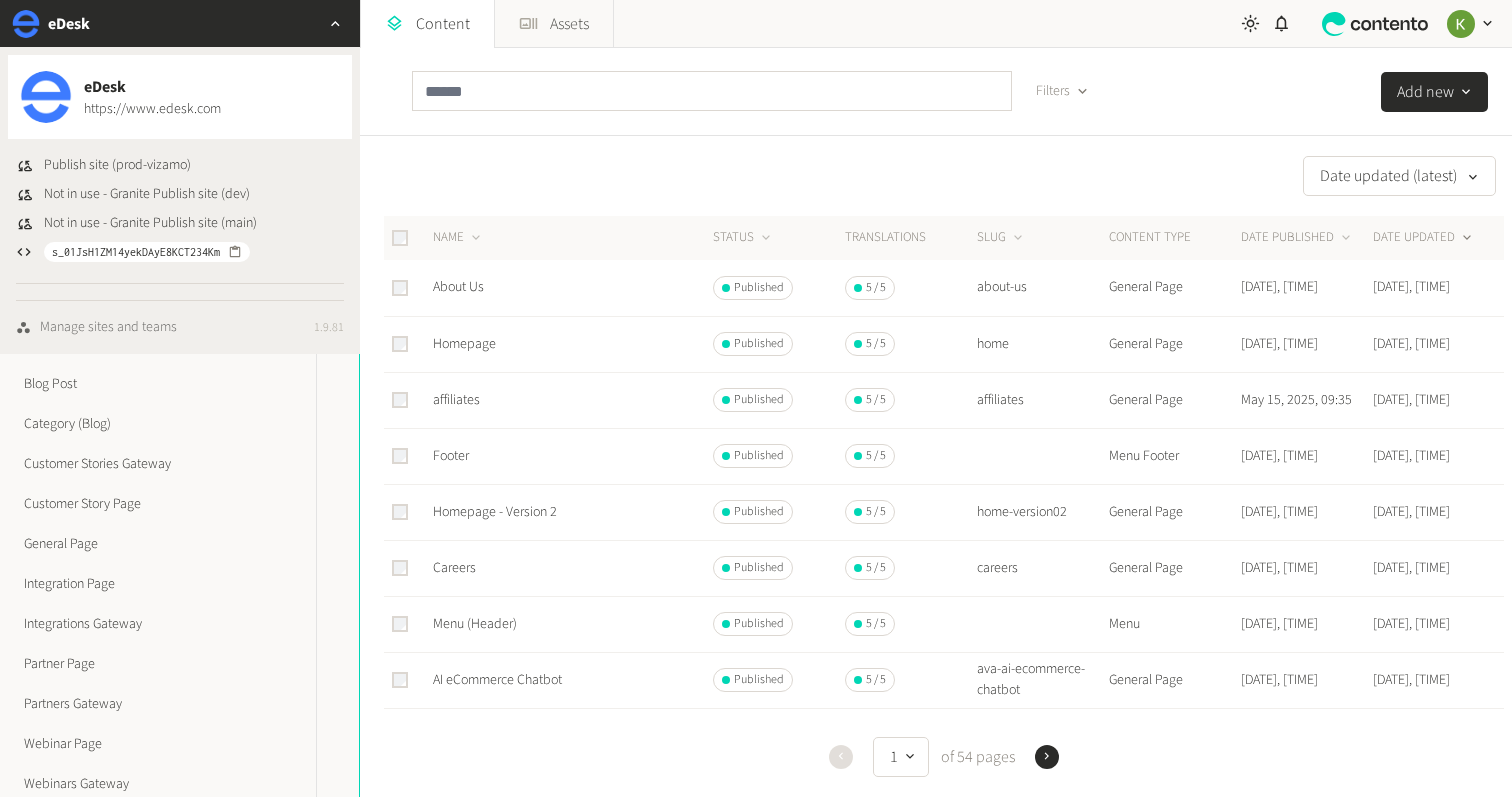 click on "Manage sites and teams" 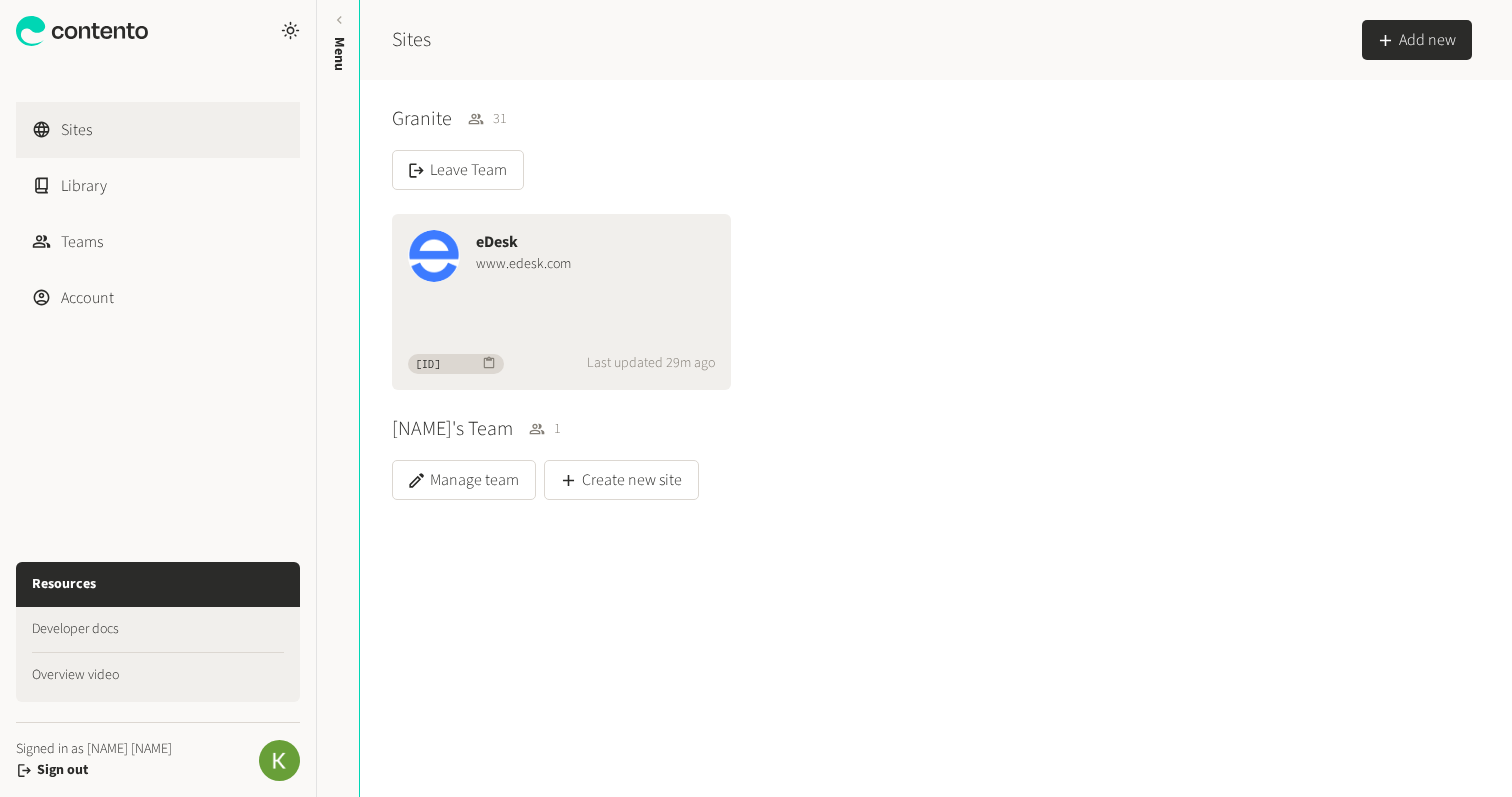 click on "www.edesk.com" 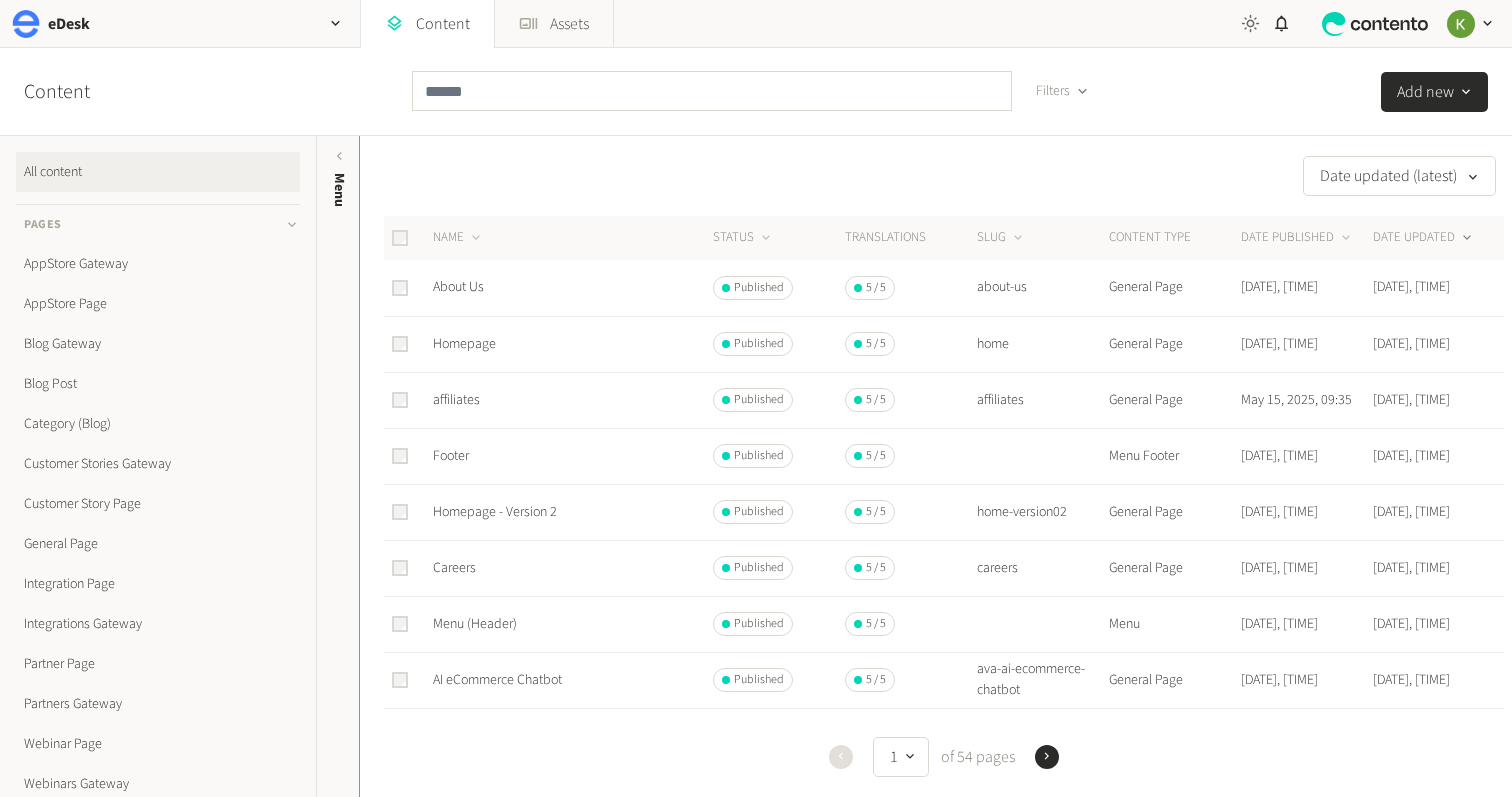 click 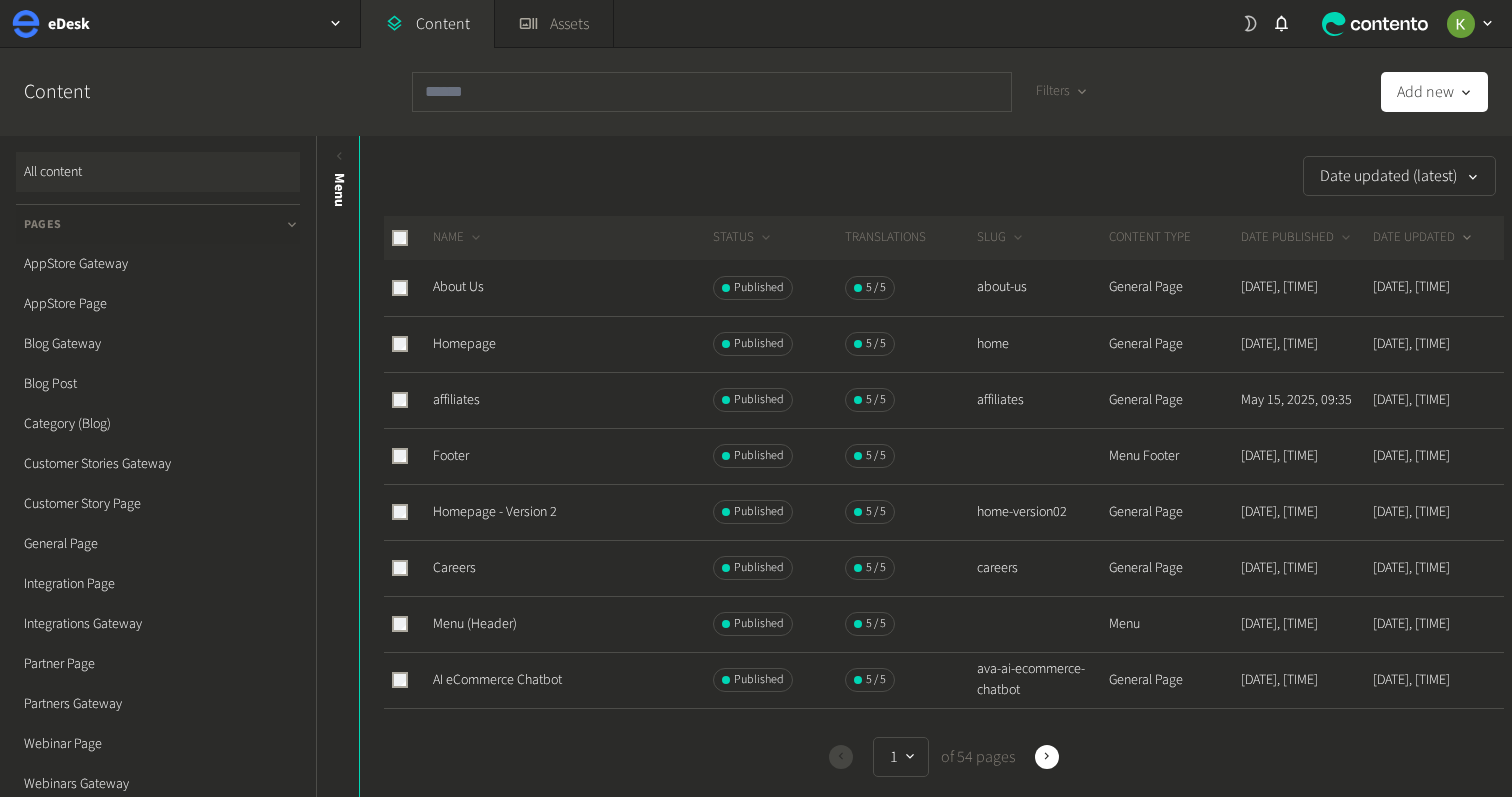 click 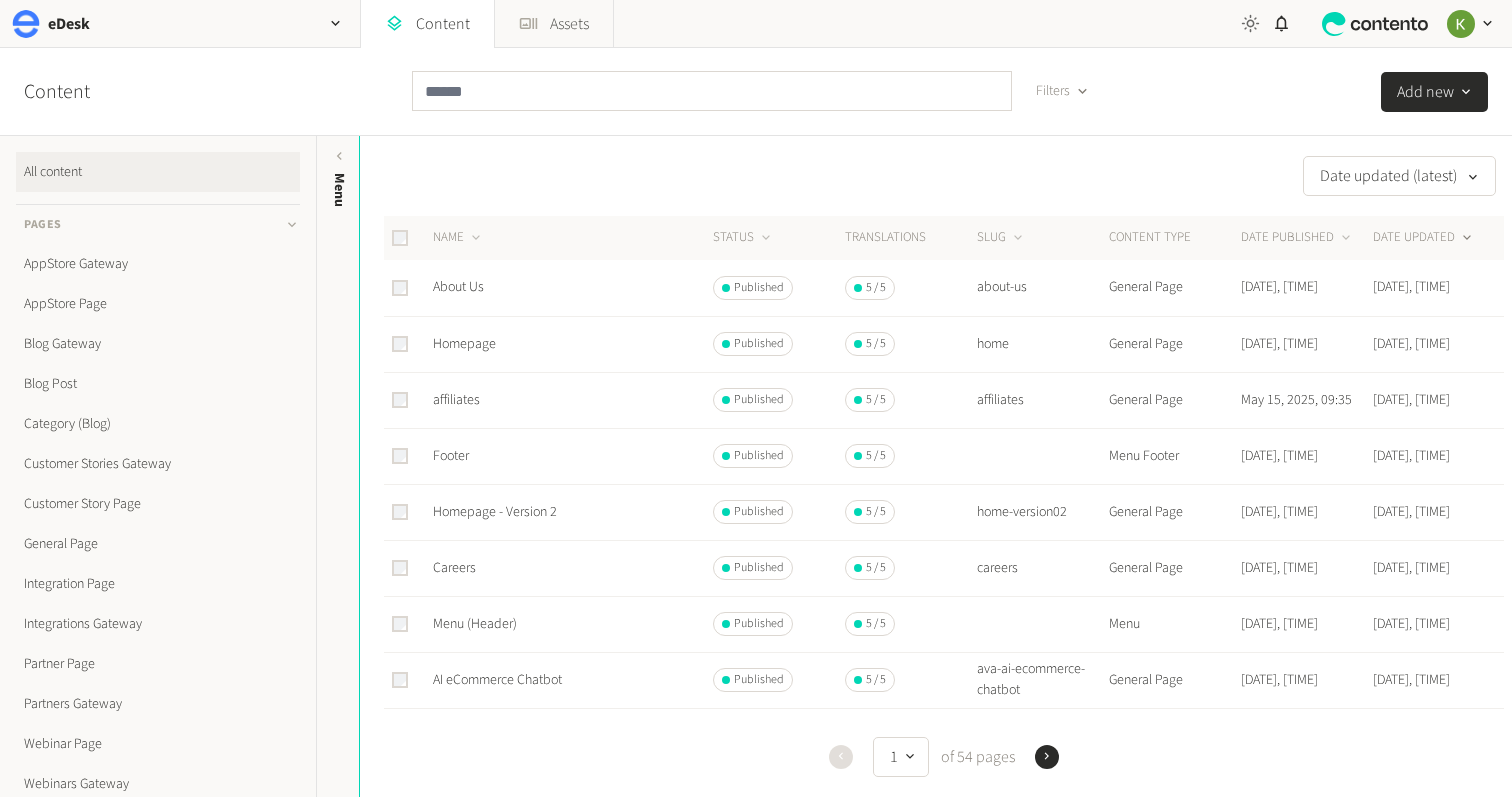 click 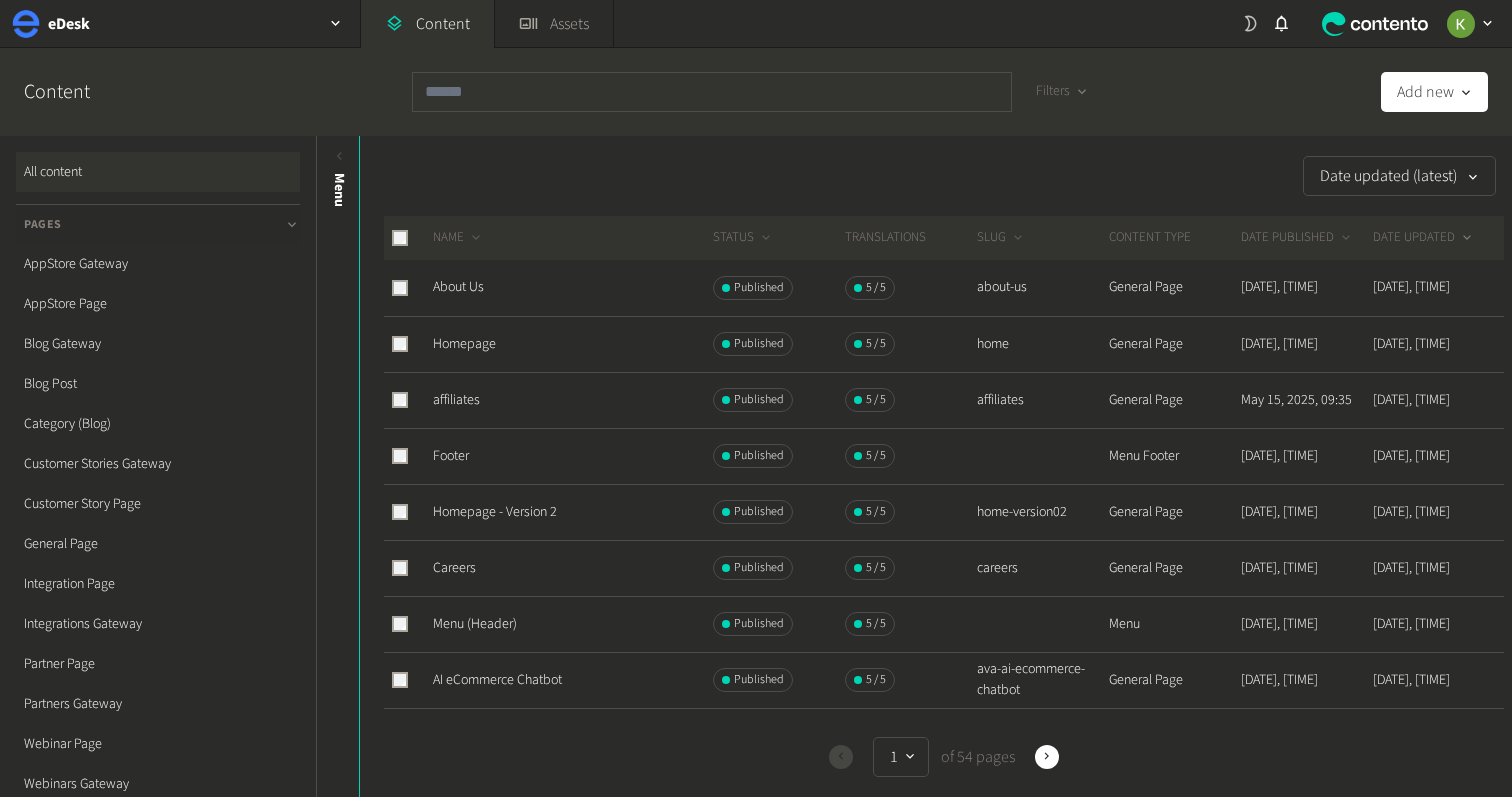 click 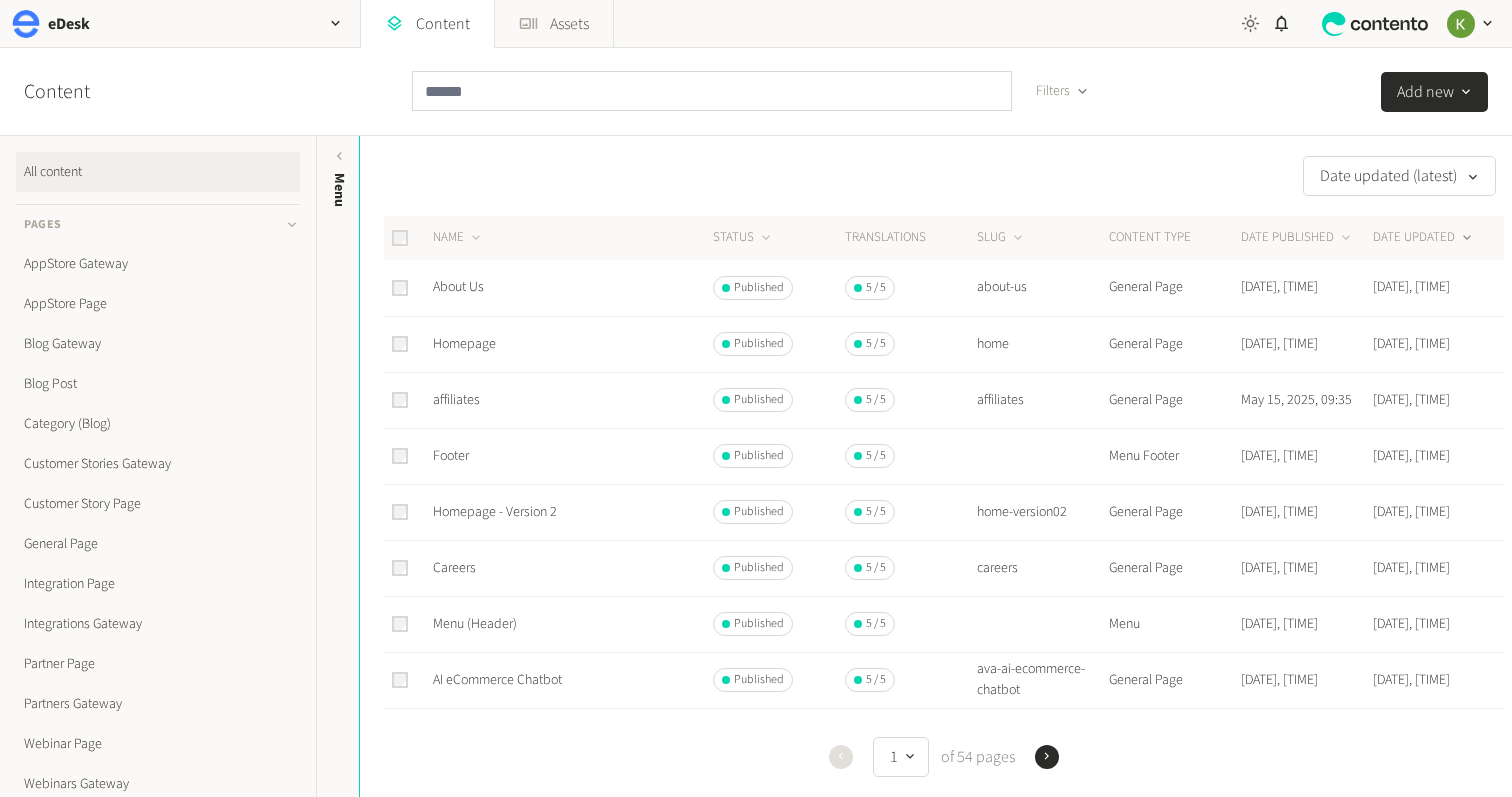 click 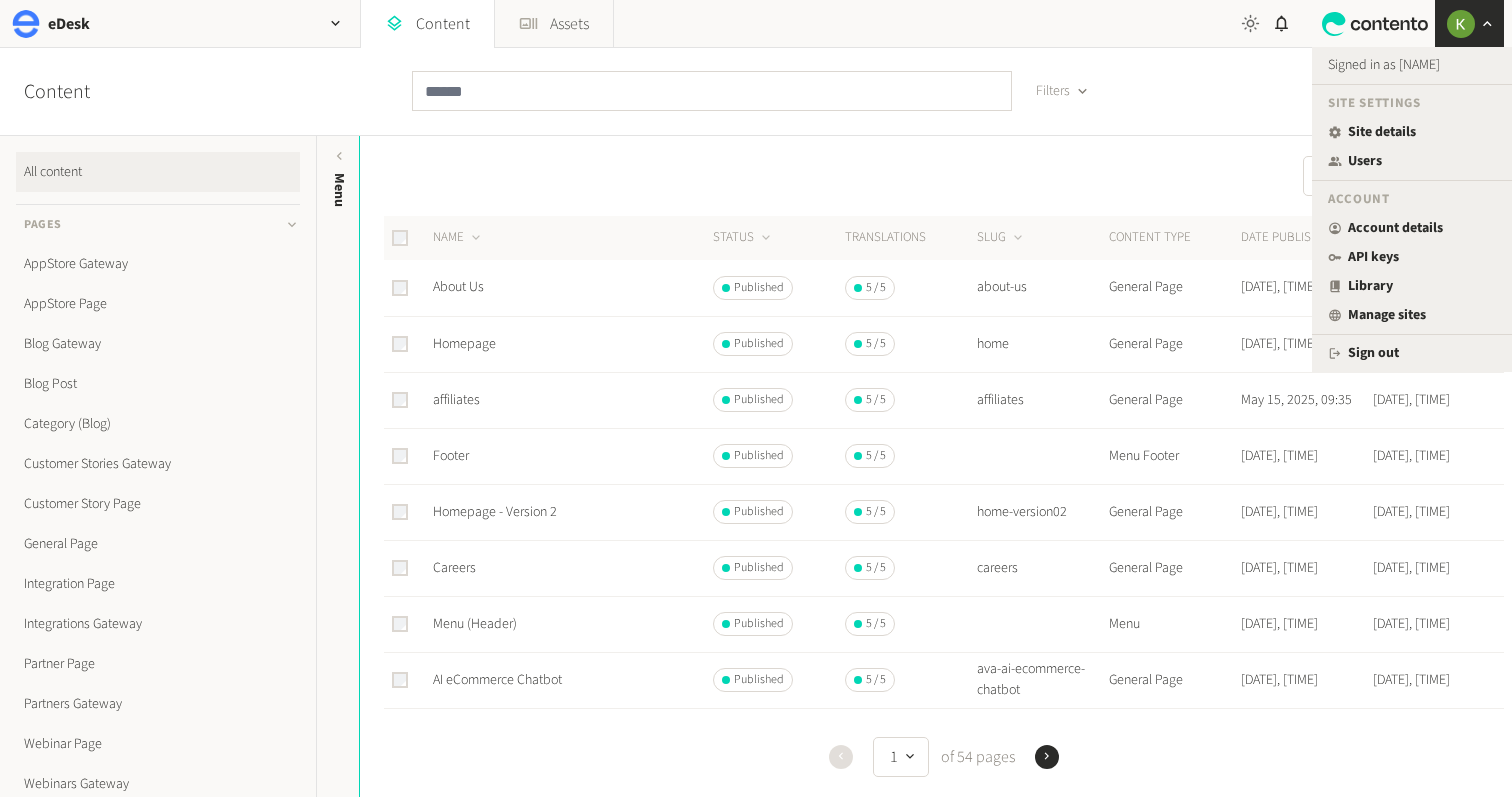 click on "Content Filters  Add new" 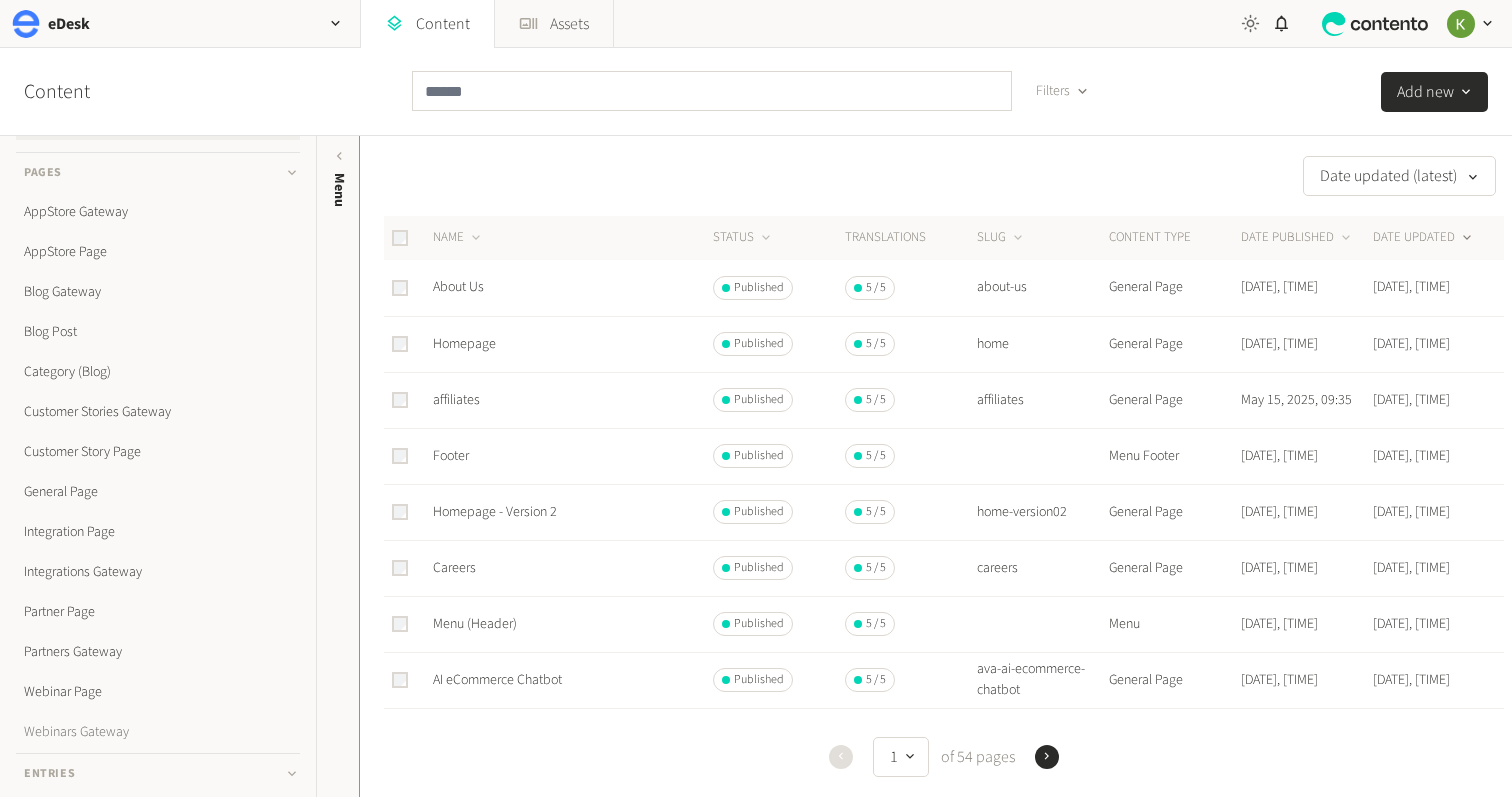 scroll, scrollTop: 0, scrollLeft: 0, axis: both 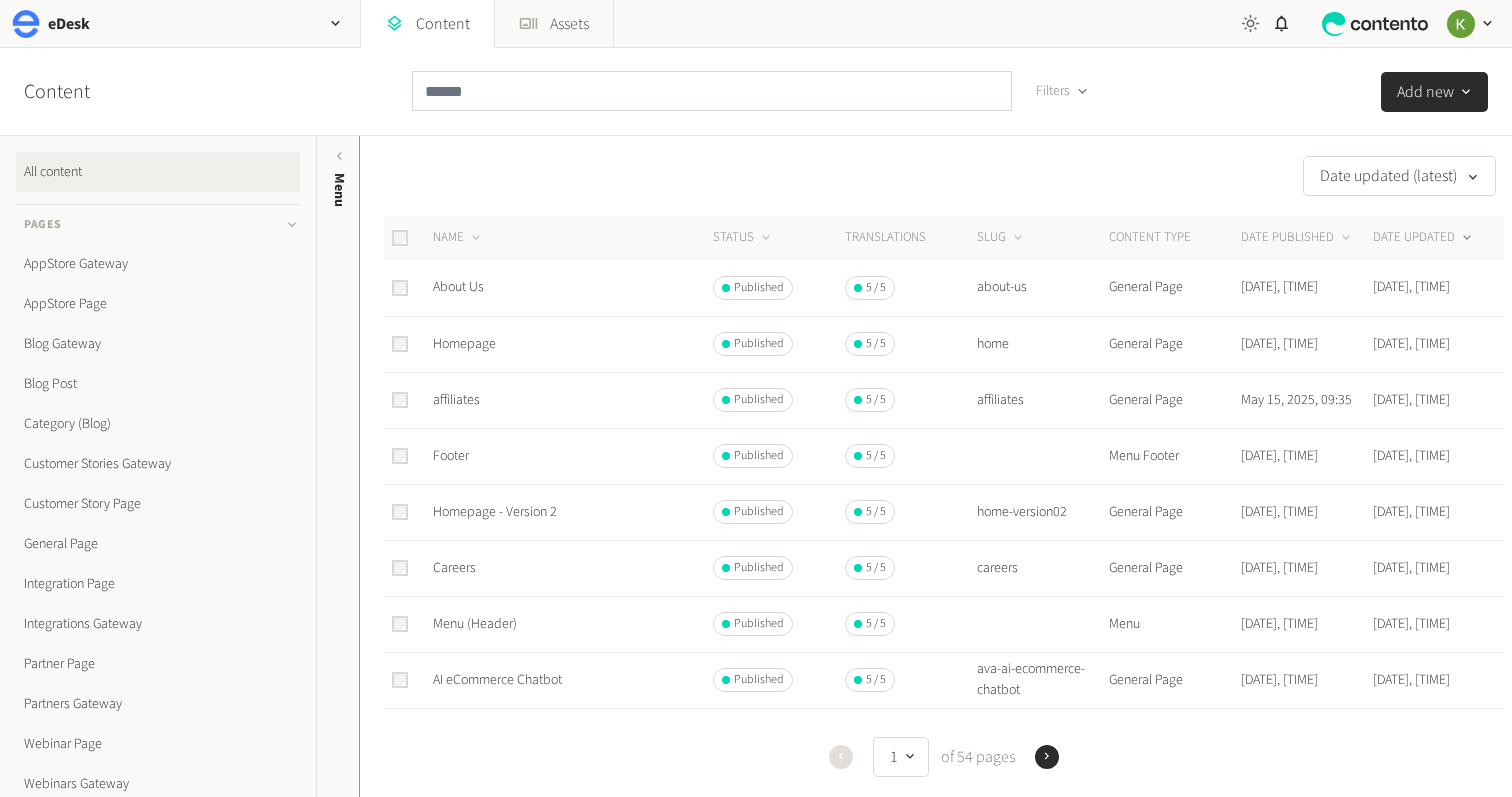 click on "All content" 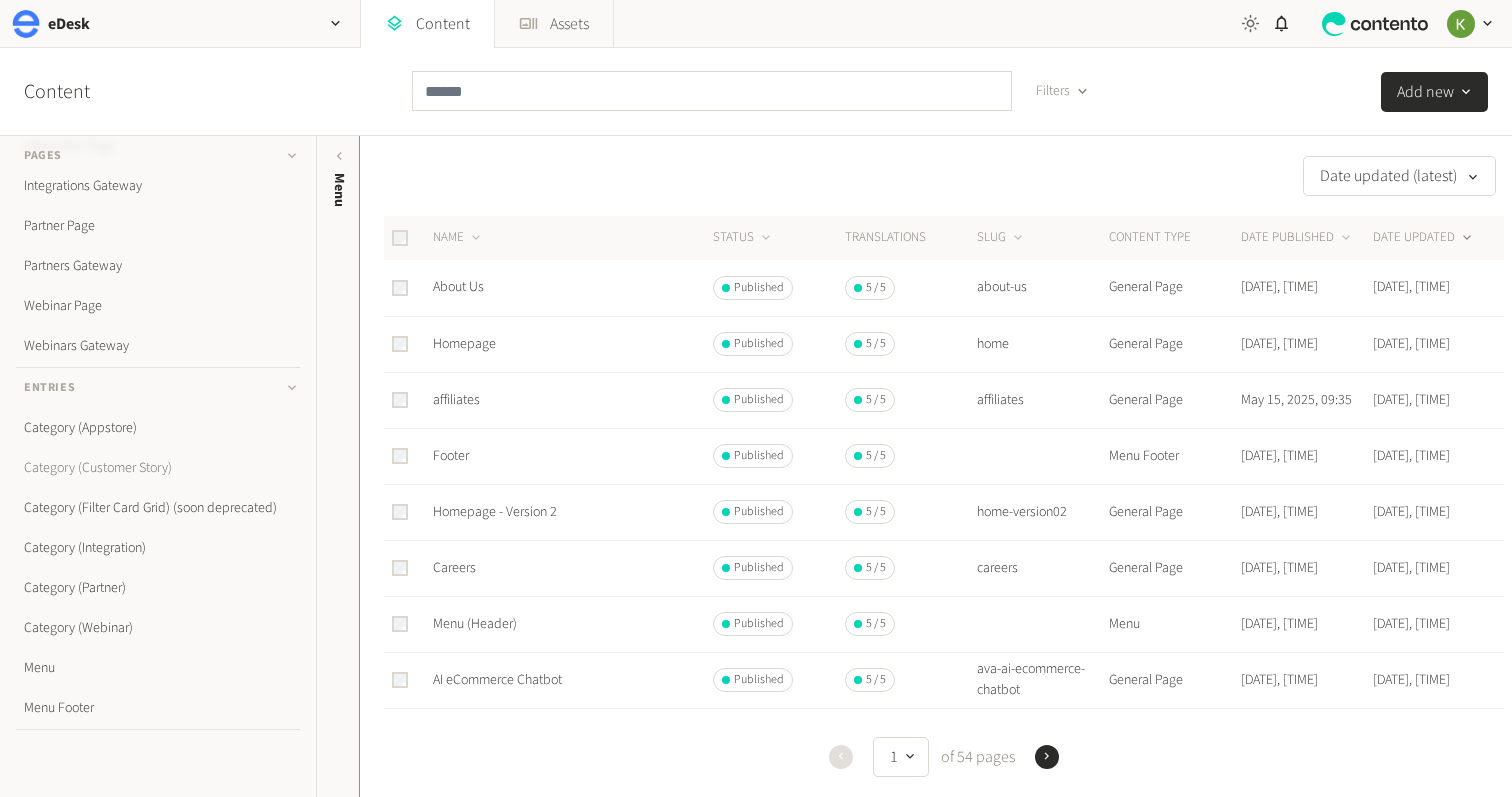 scroll, scrollTop: 467, scrollLeft: 0, axis: vertical 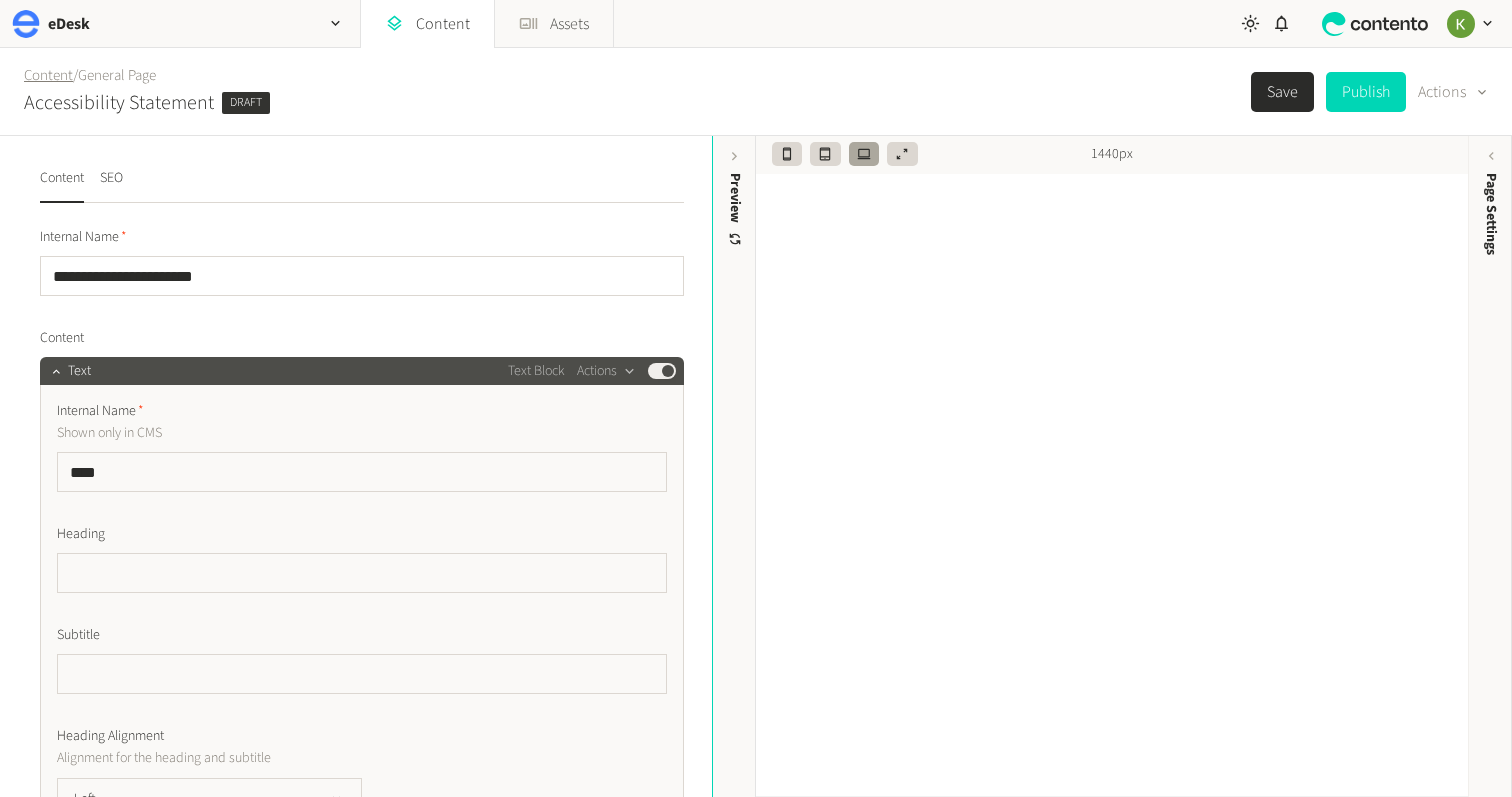click on "Content" 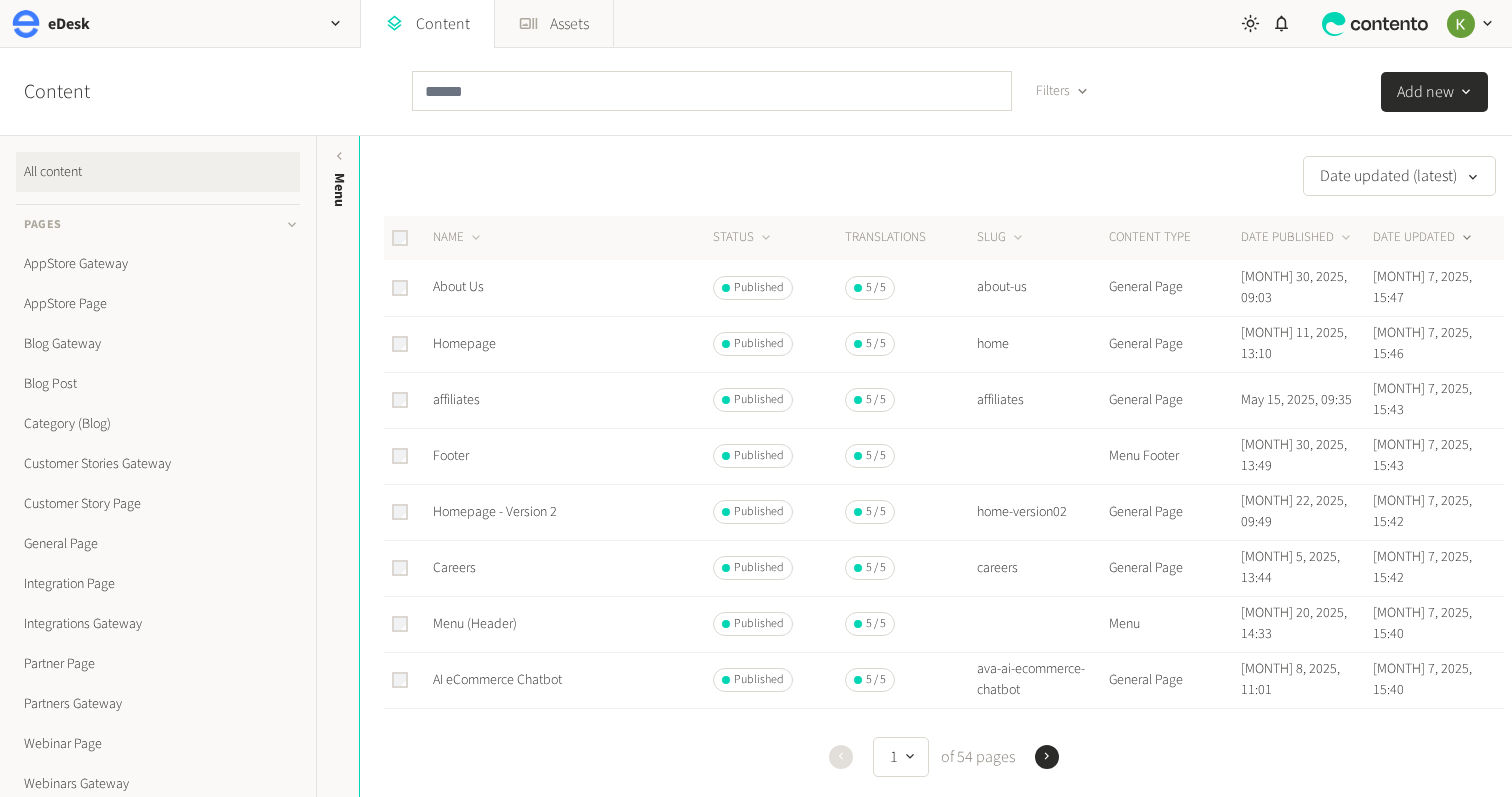 click 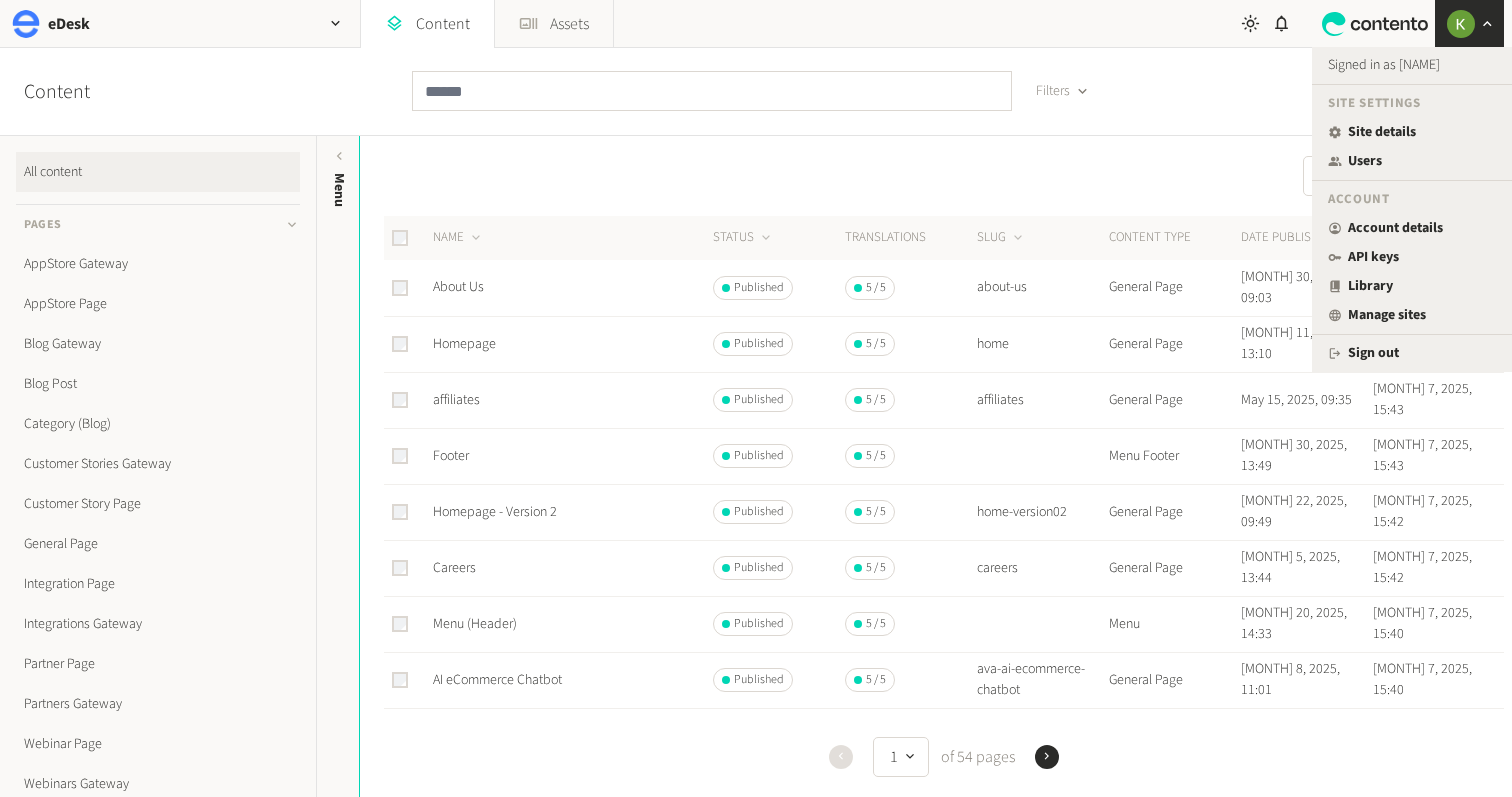 click 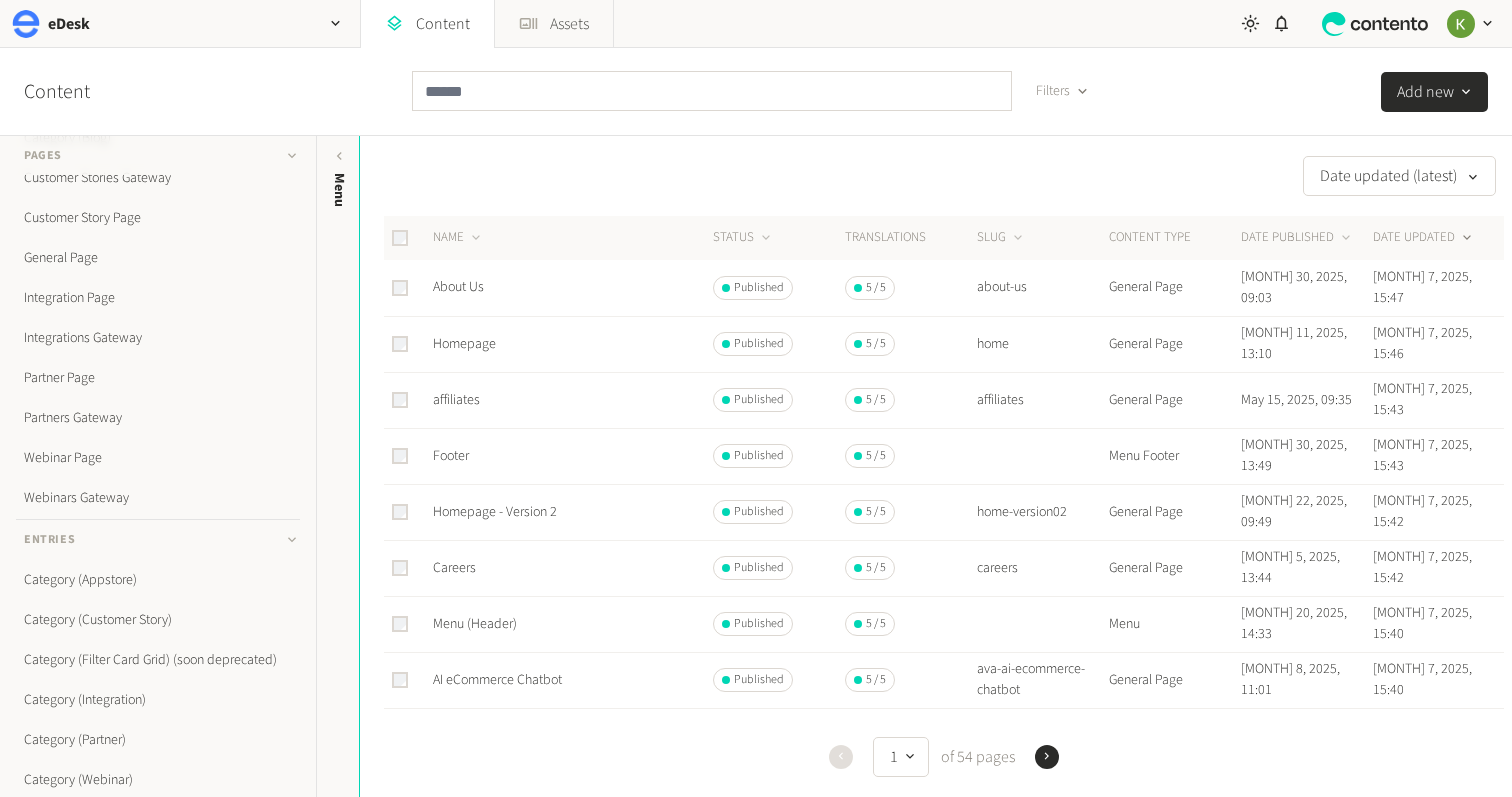 scroll, scrollTop: 0, scrollLeft: 0, axis: both 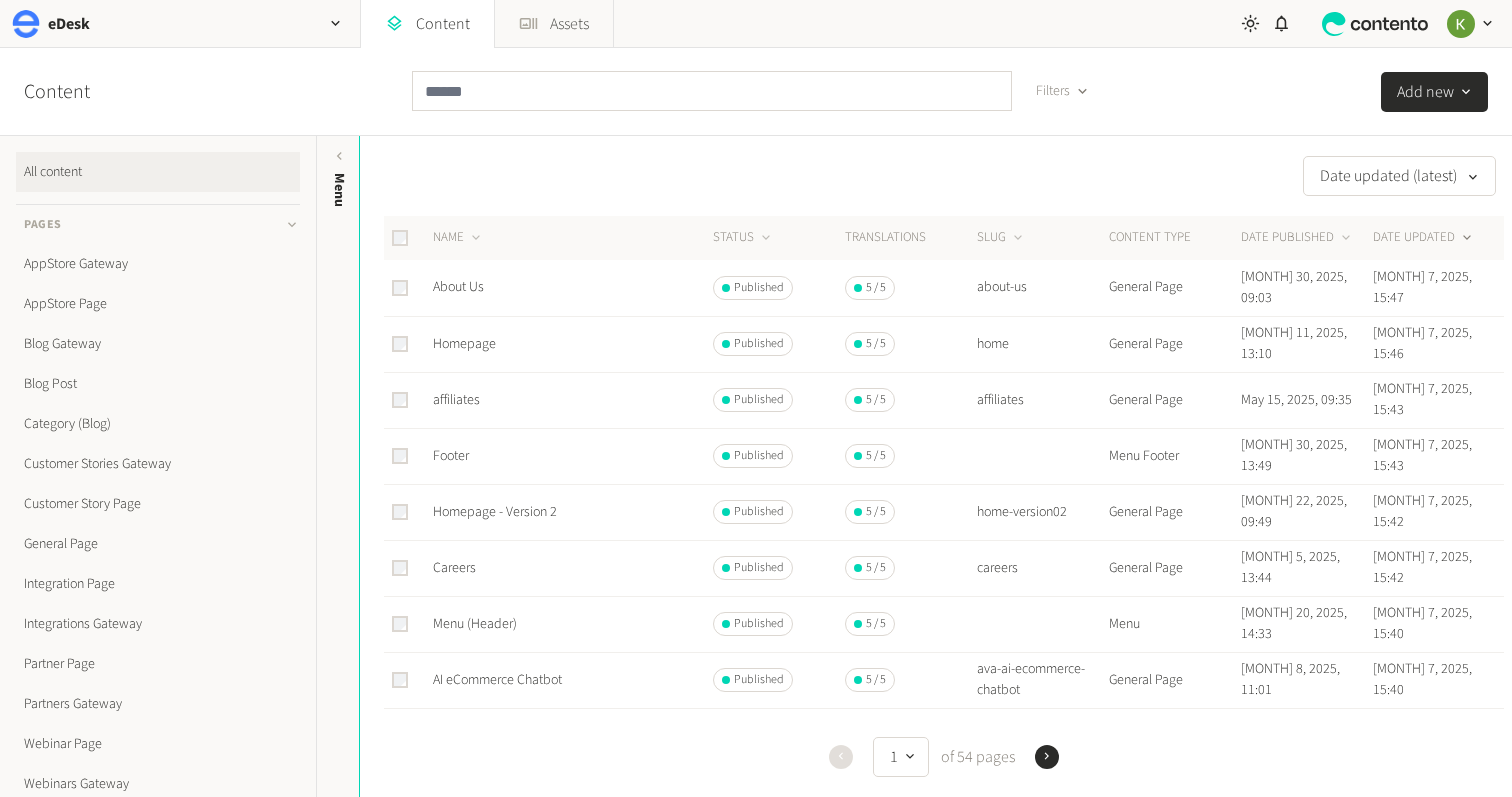 click 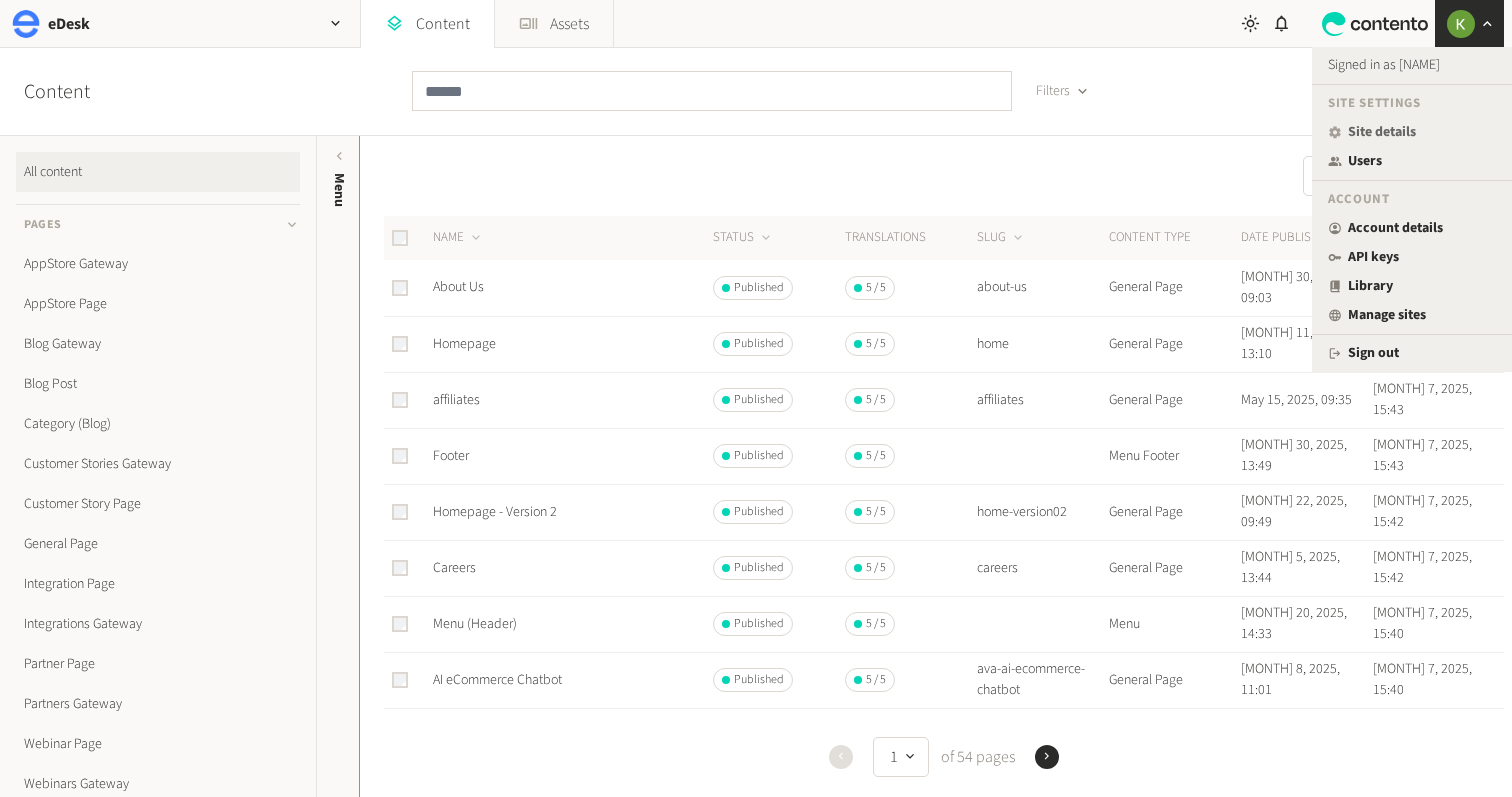click on "Site details" 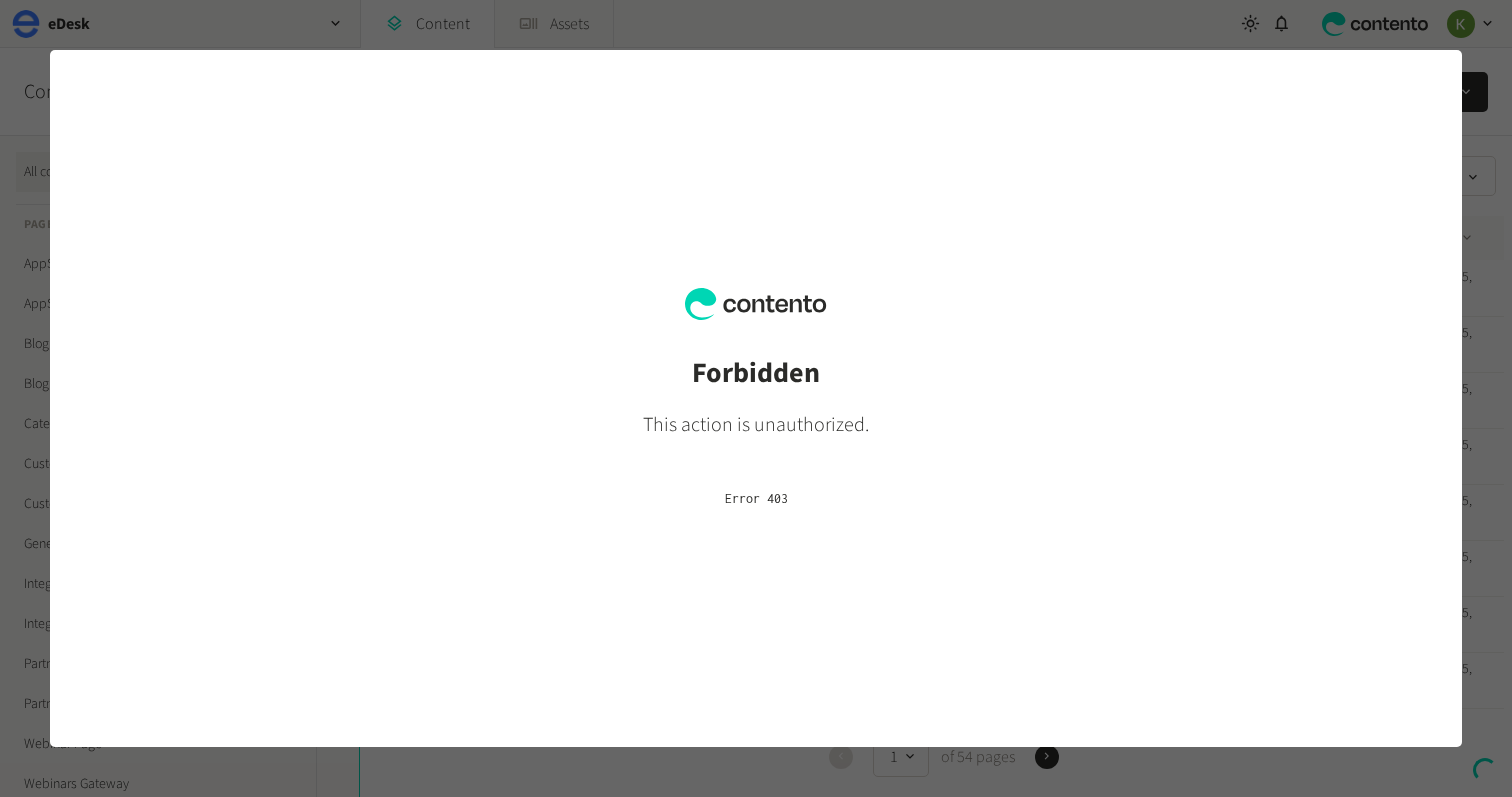 scroll, scrollTop: 0, scrollLeft: 0, axis: both 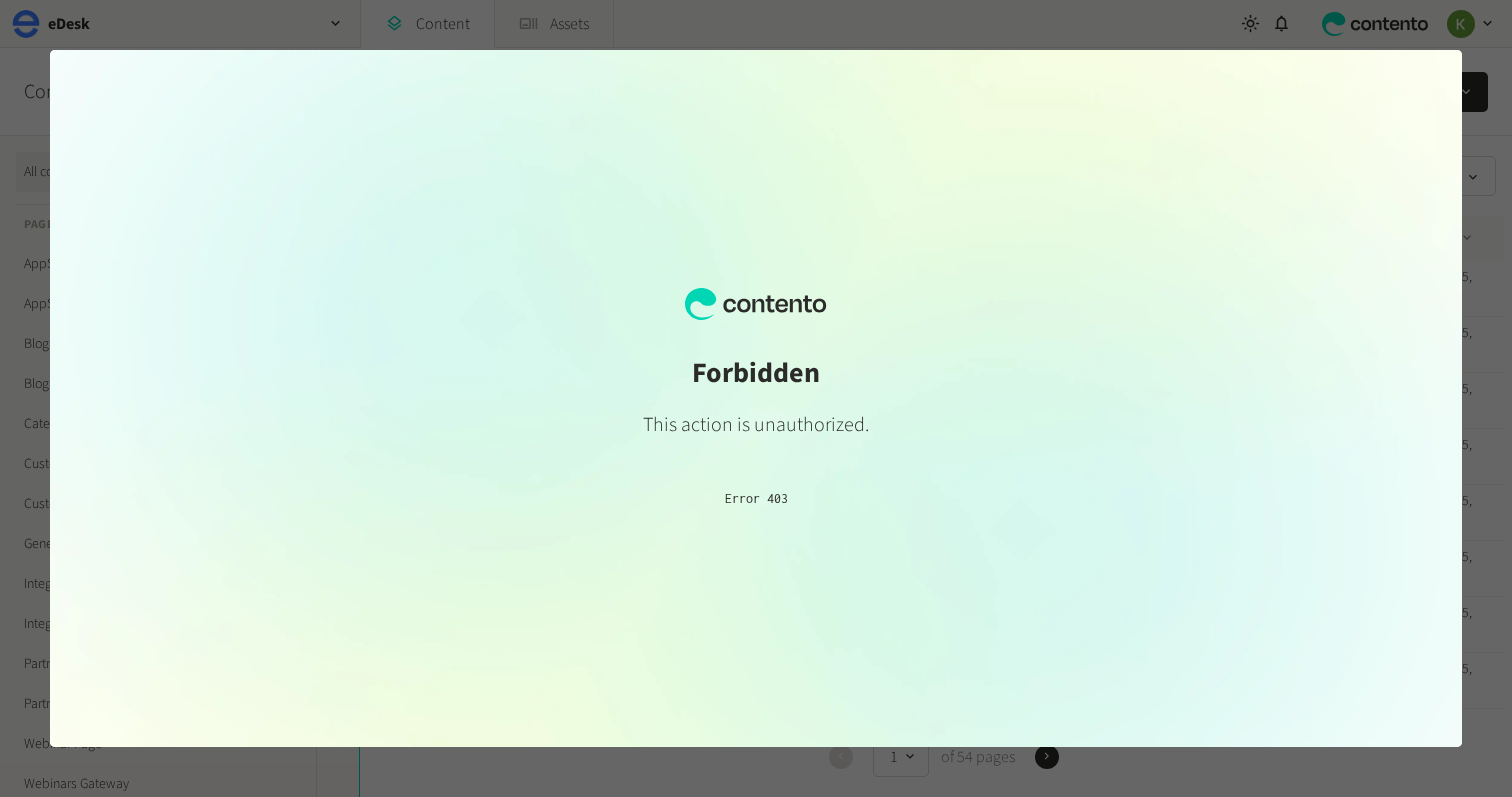 click at bounding box center [756, 398] 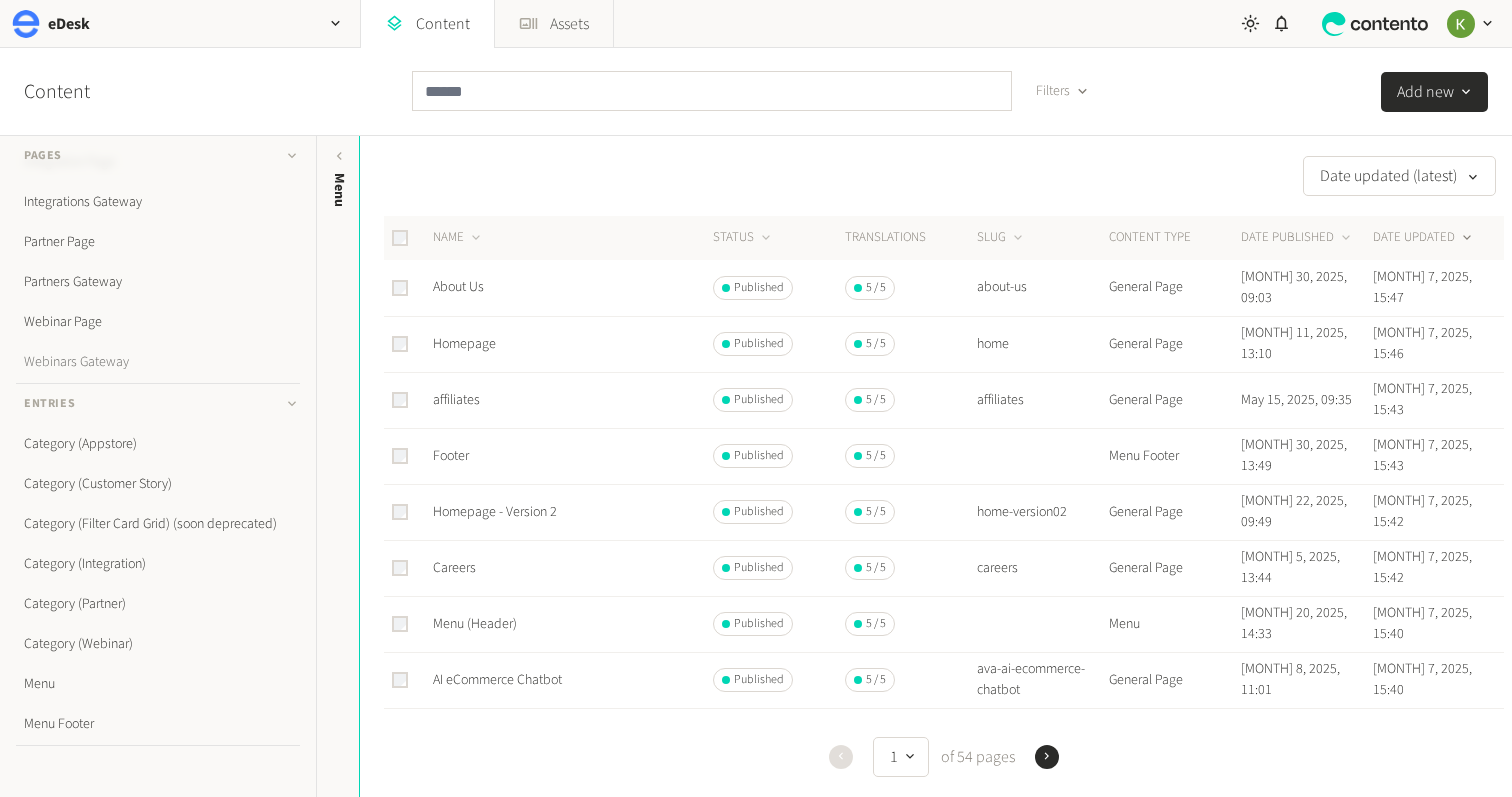 scroll, scrollTop: 467, scrollLeft: 0, axis: vertical 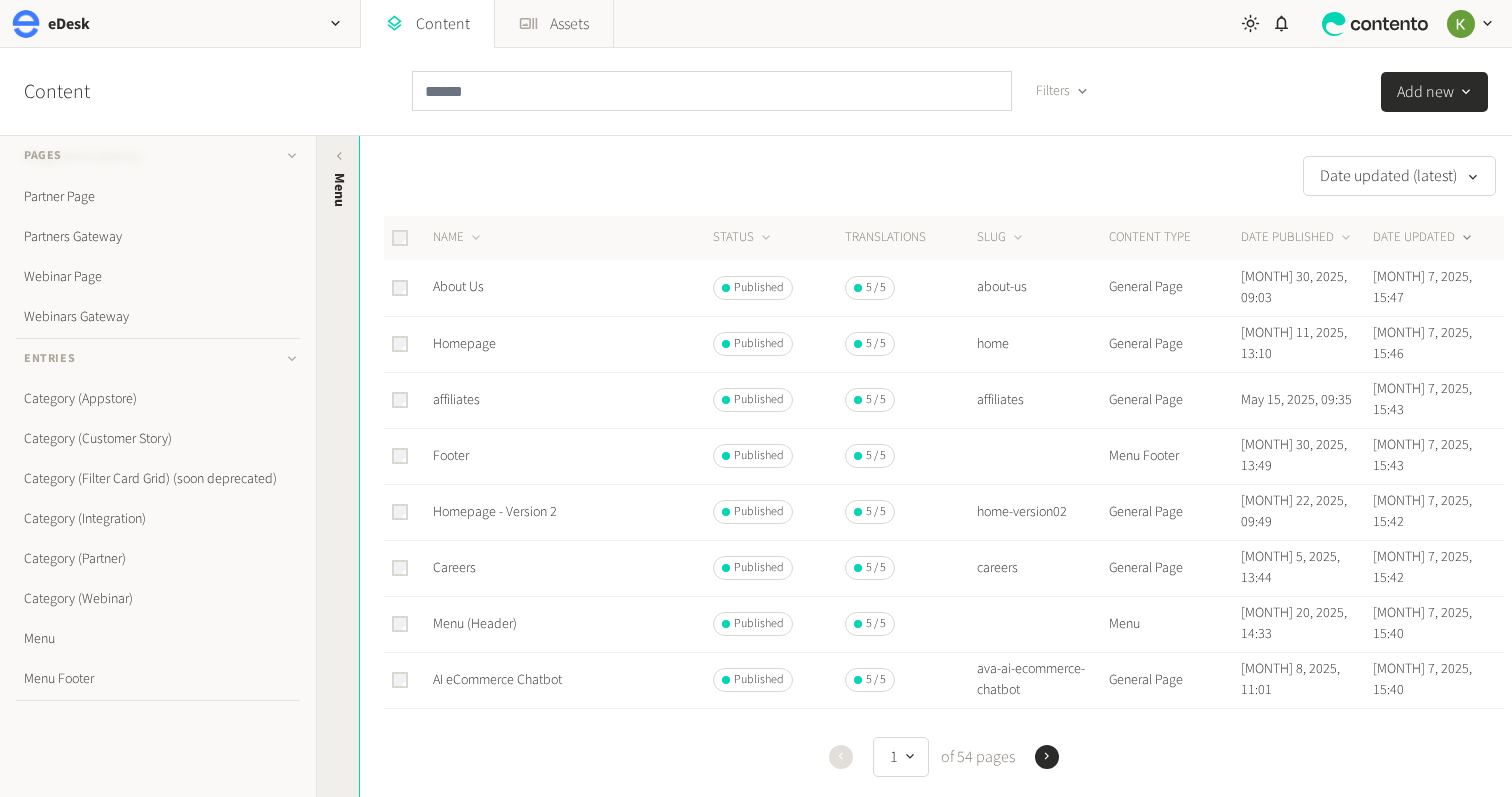 click 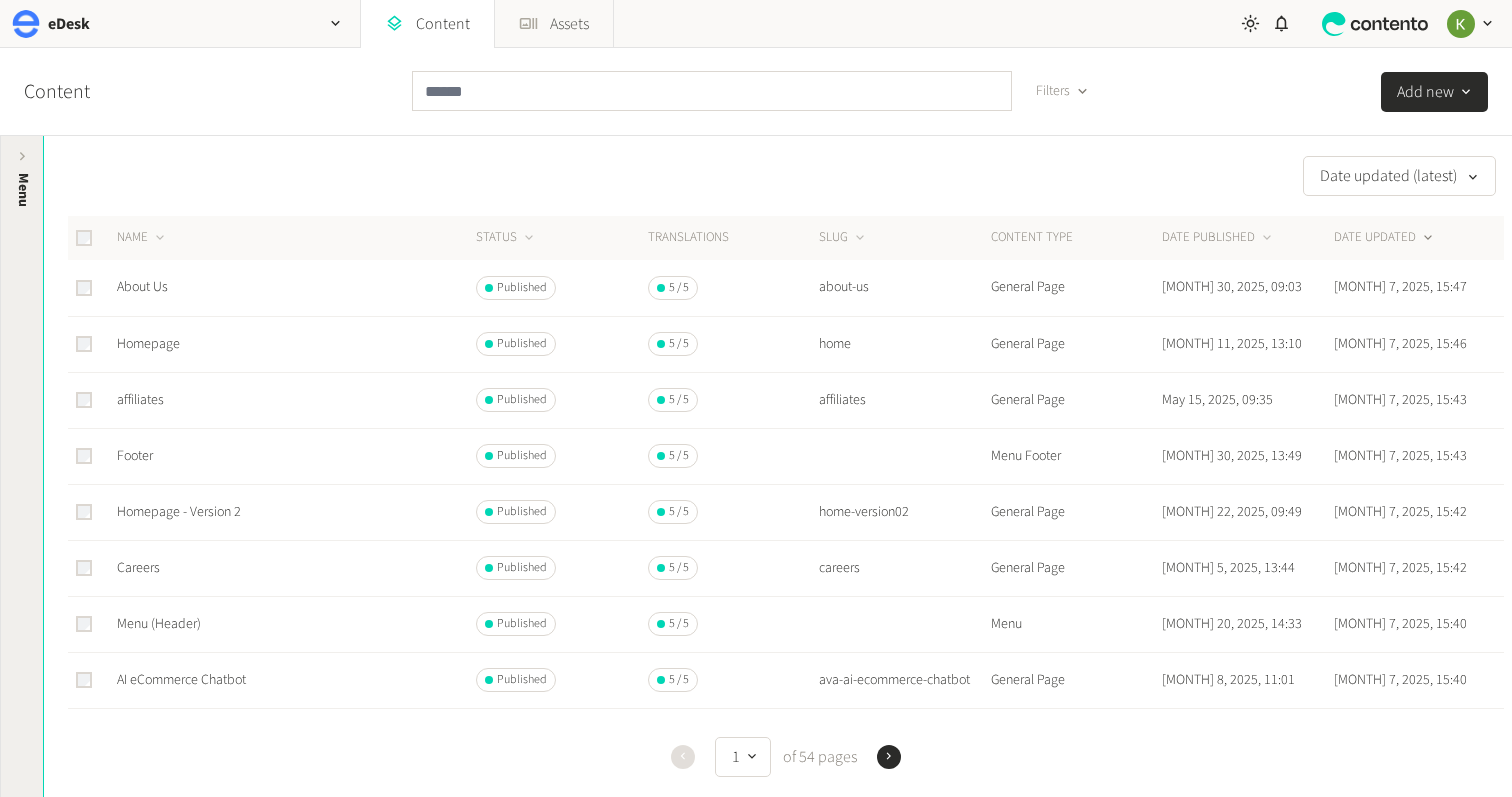 click on "Menu" 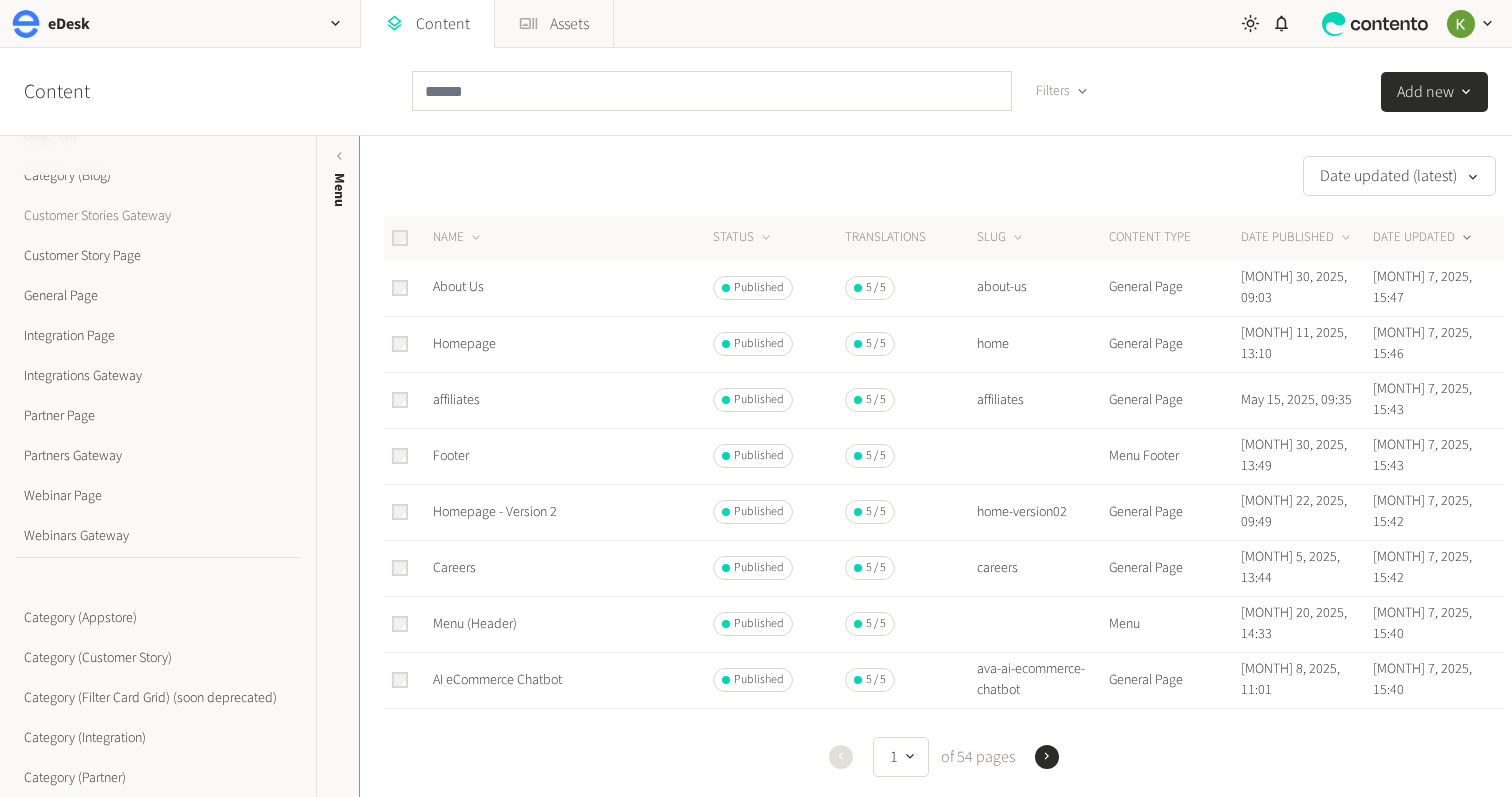 scroll, scrollTop: 263, scrollLeft: 0, axis: vertical 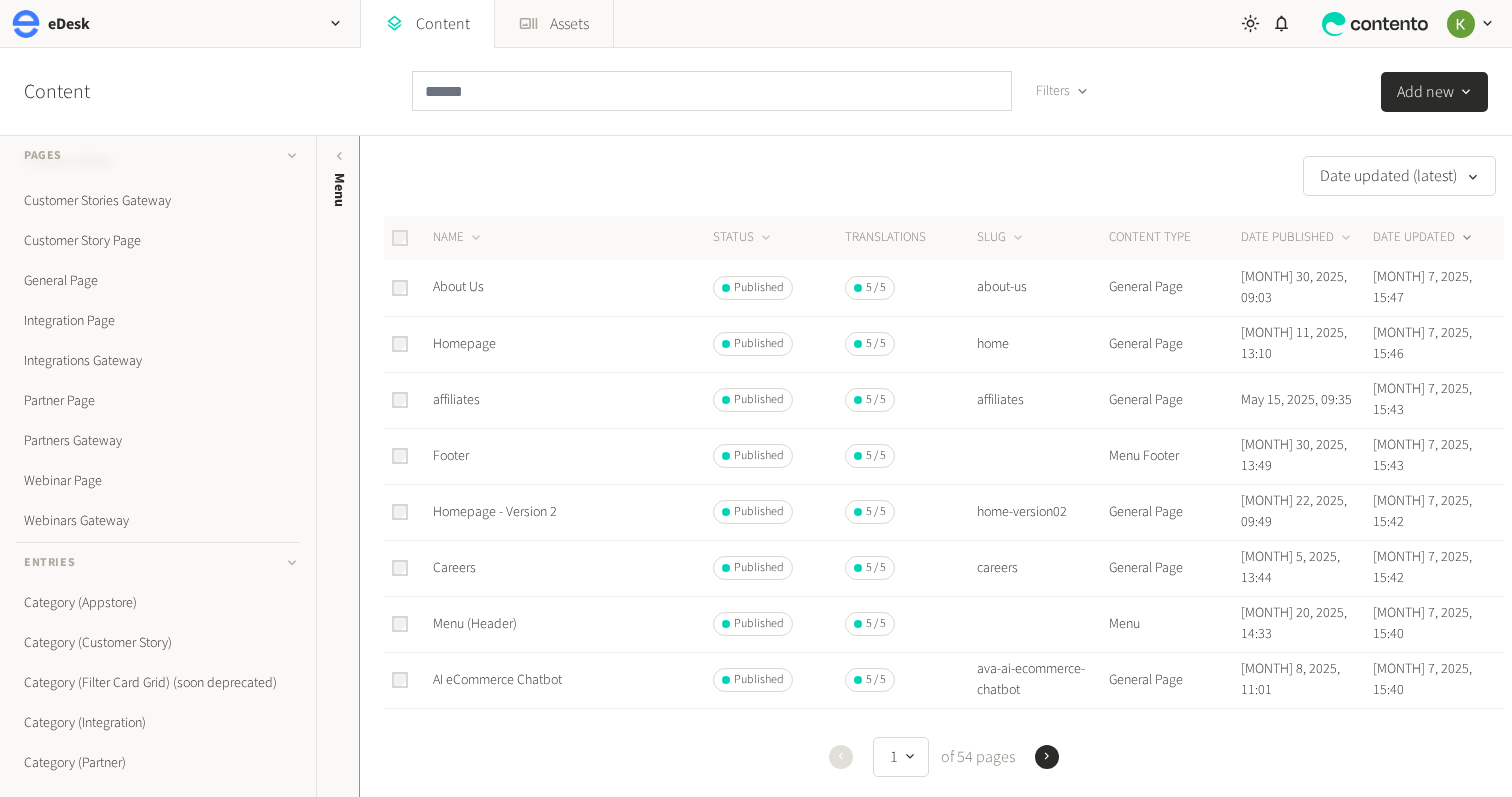 drag, startPoint x: 1015, startPoint y: 158, endPoint x: 1220, endPoint y: 101, distance: 212.77689 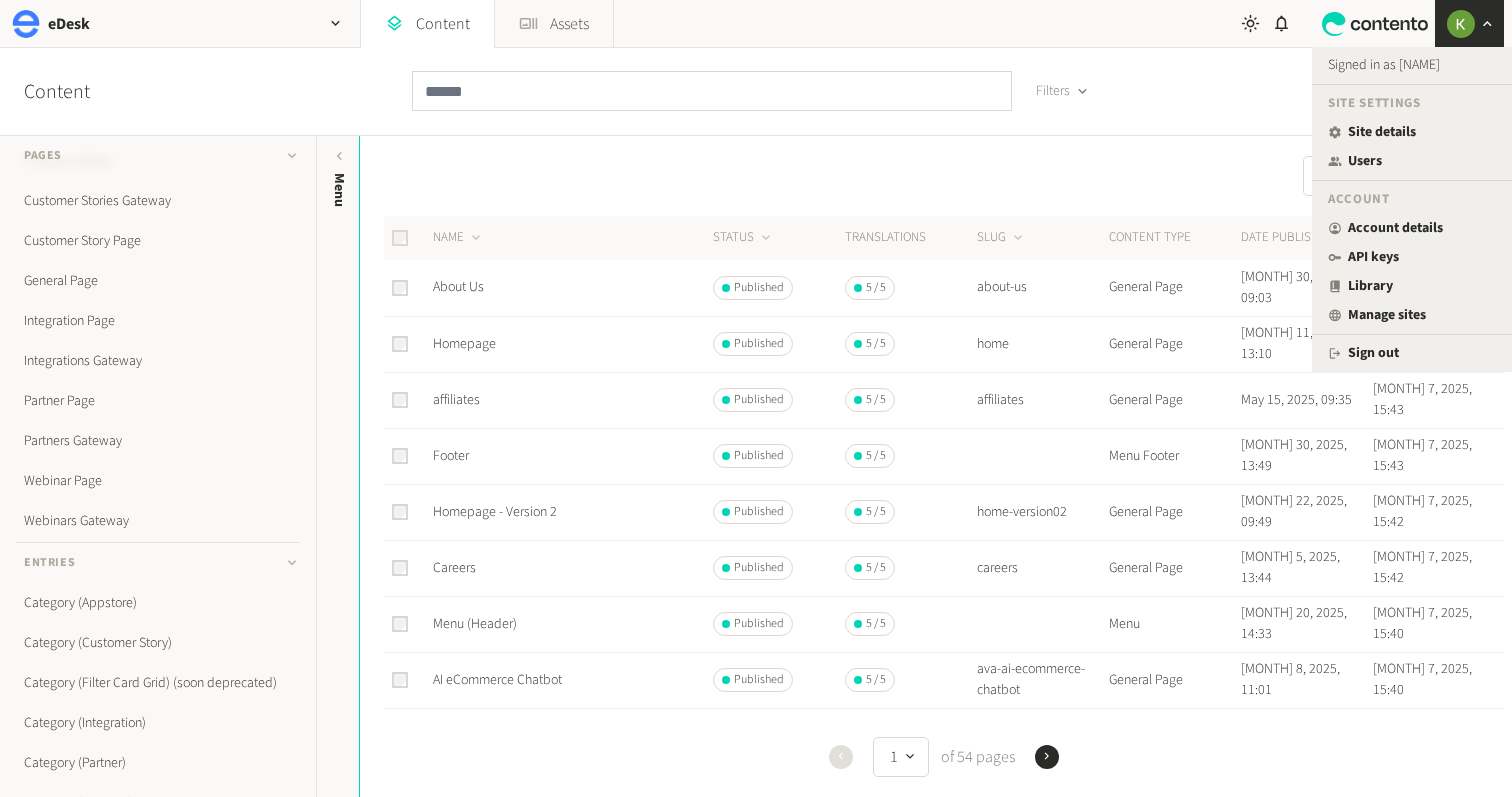click on "Date updated (latest)" 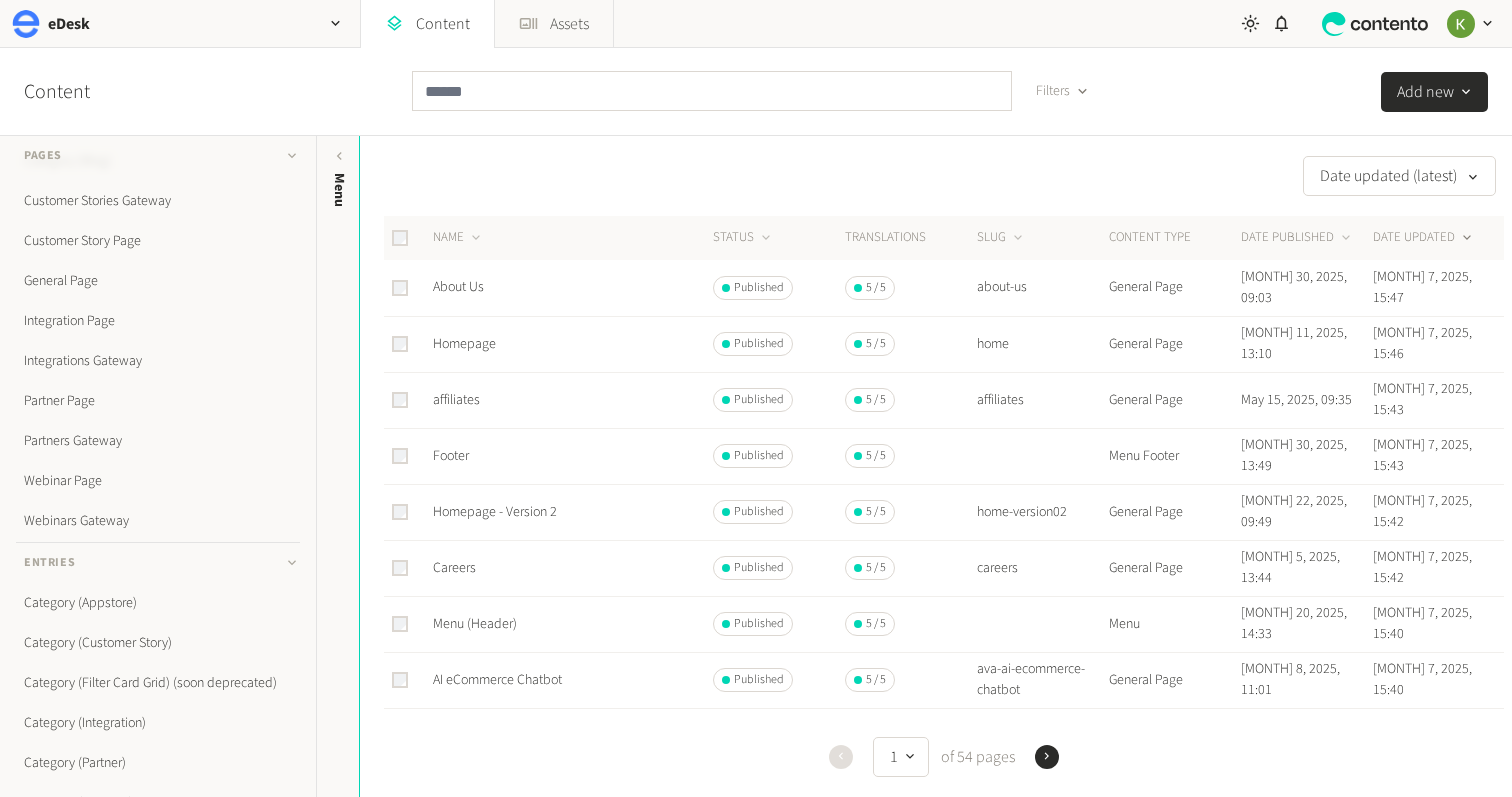 click 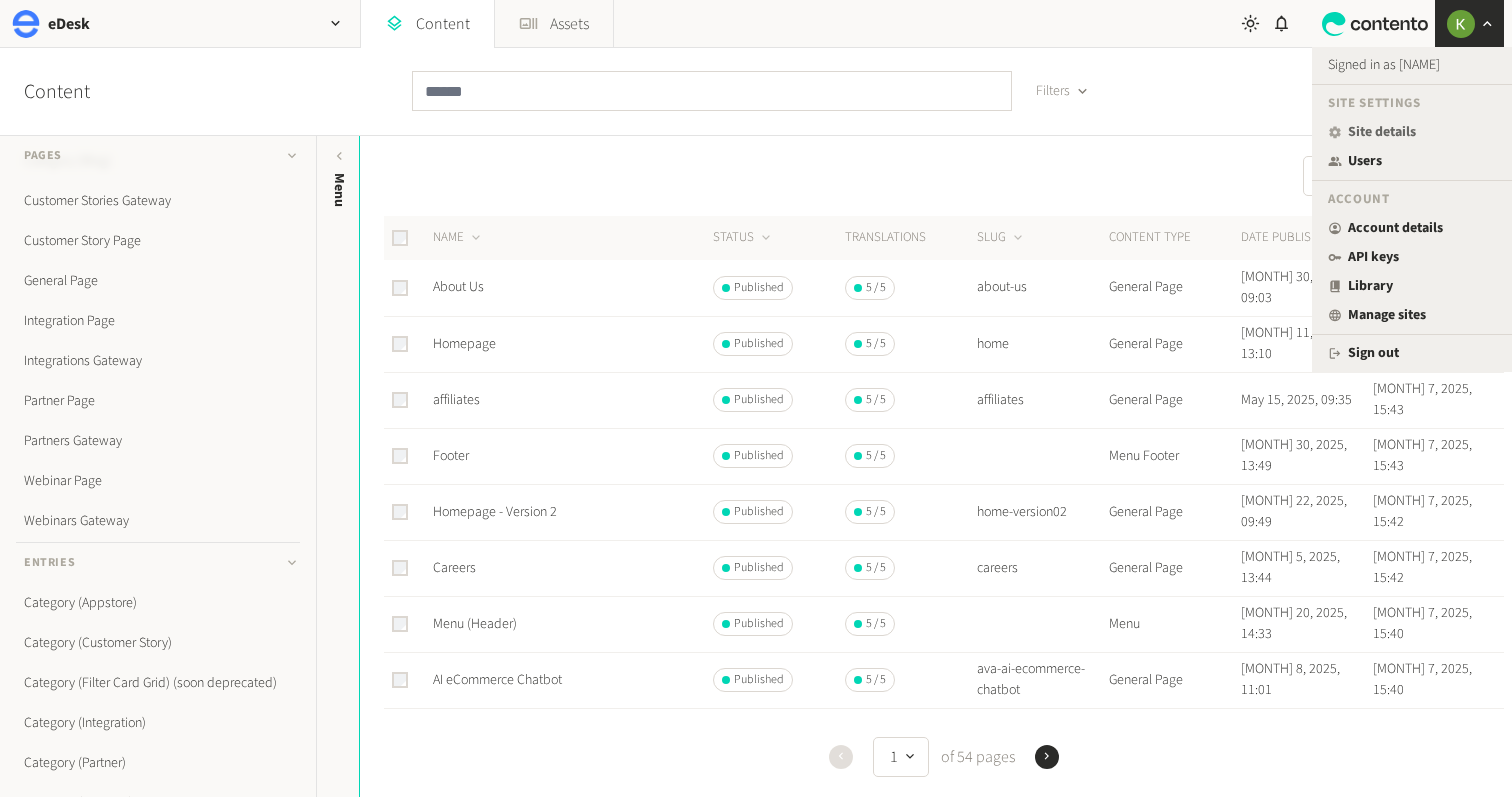 click on "Site details" 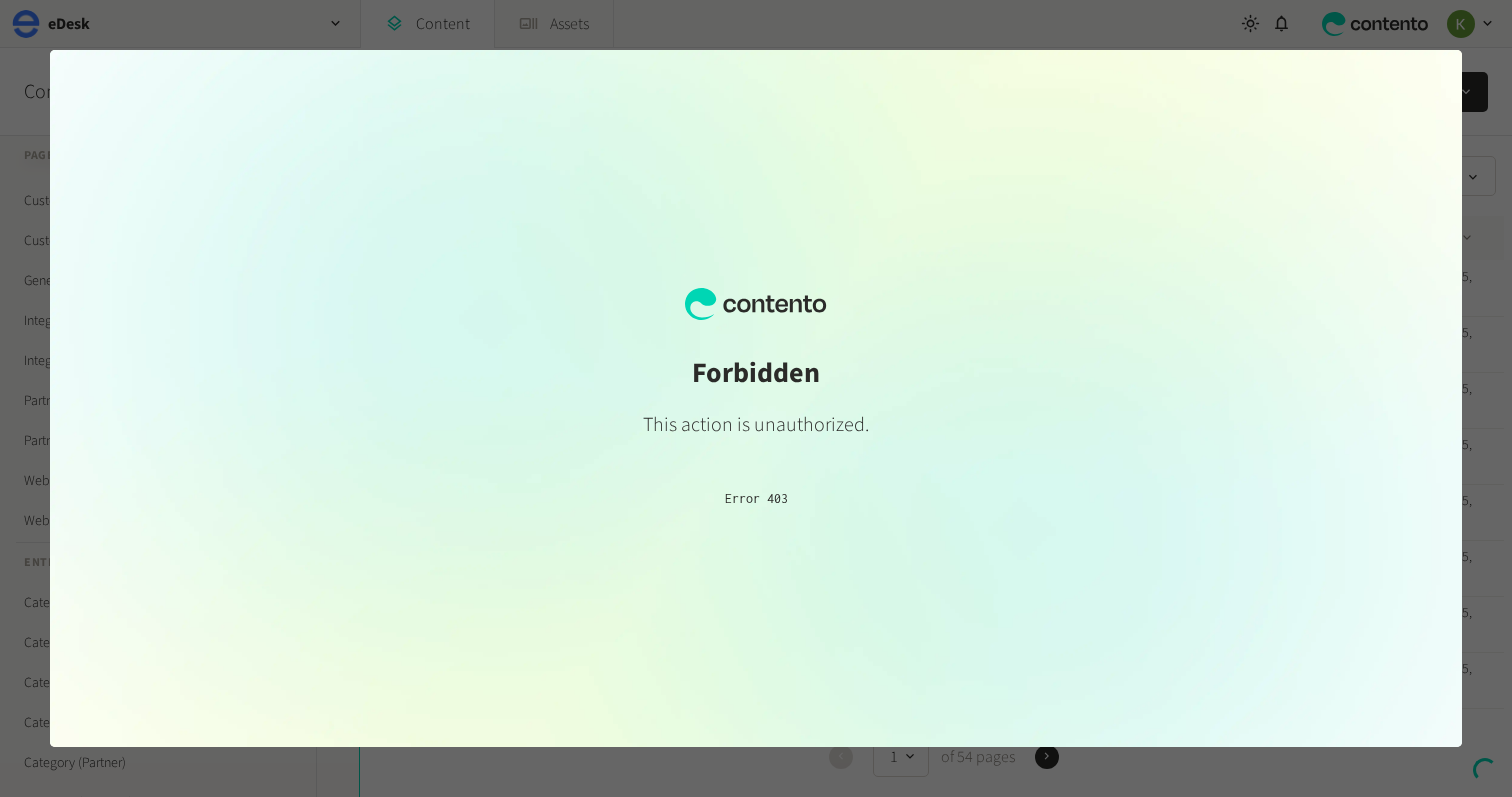 scroll, scrollTop: 0, scrollLeft: 0, axis: both 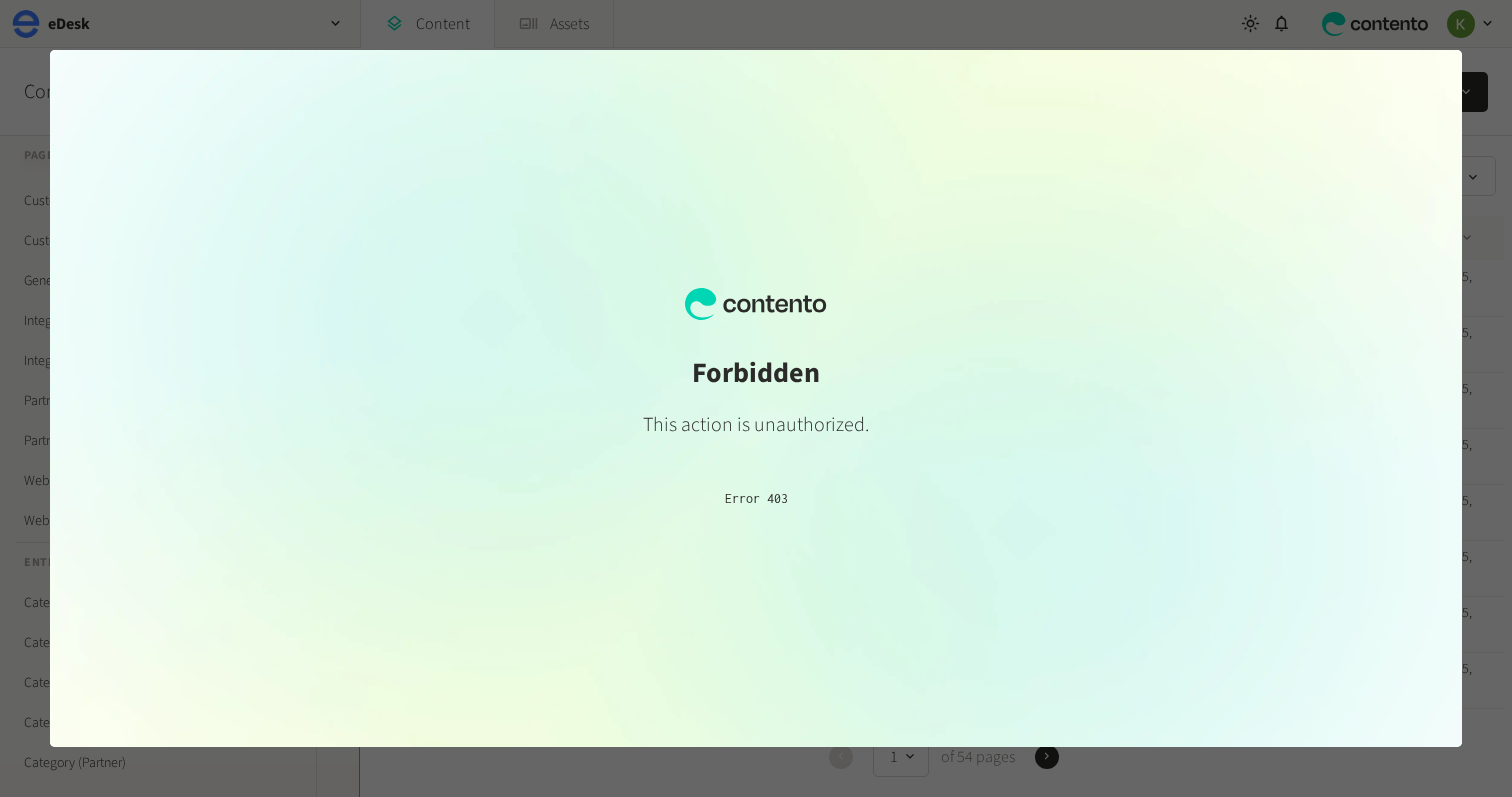 click at bounding box center (756, 398) 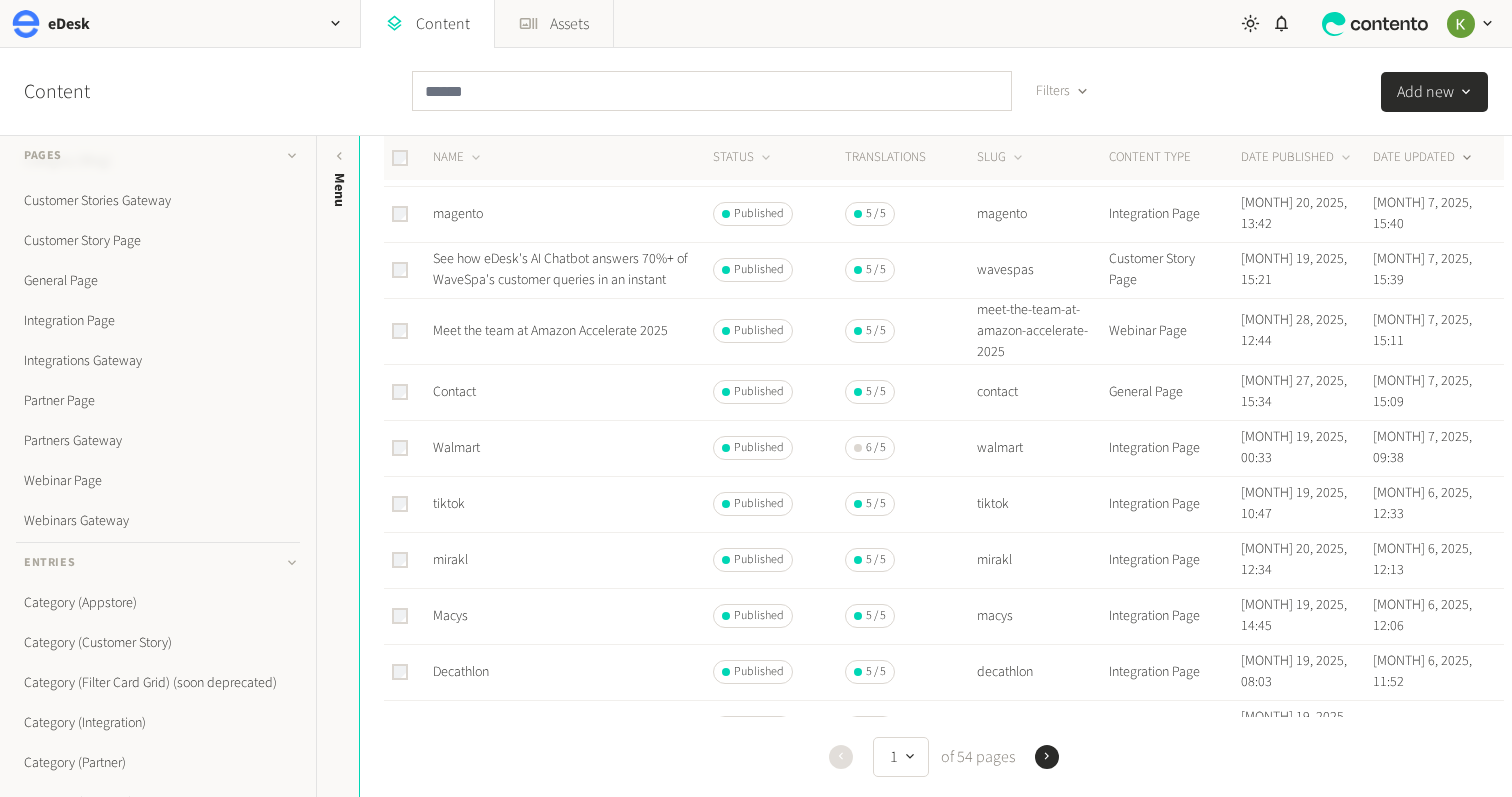 scroll, scrollTop: 821, scrollLeft: 0, axis: vertical 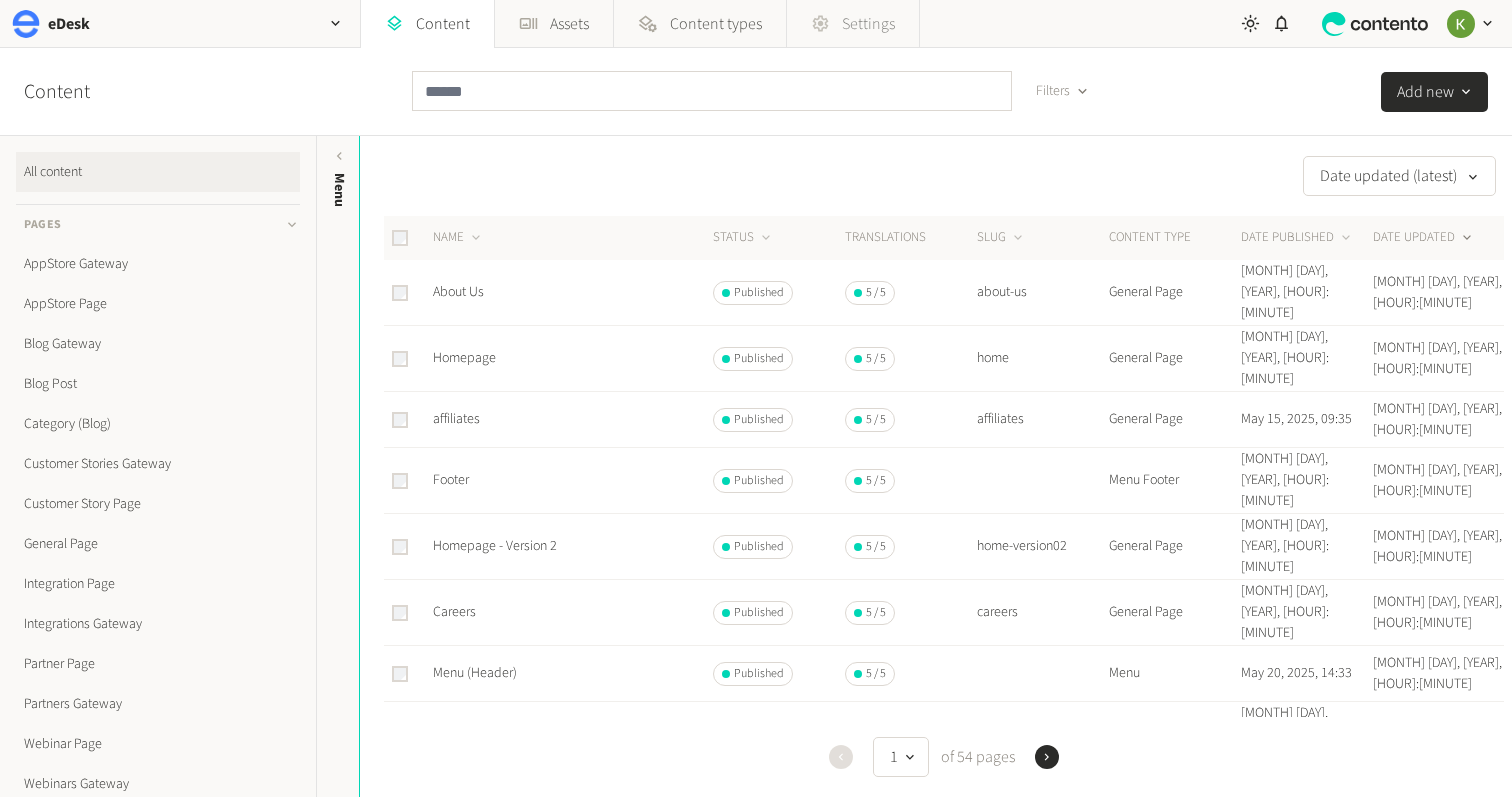 click on "Settings" 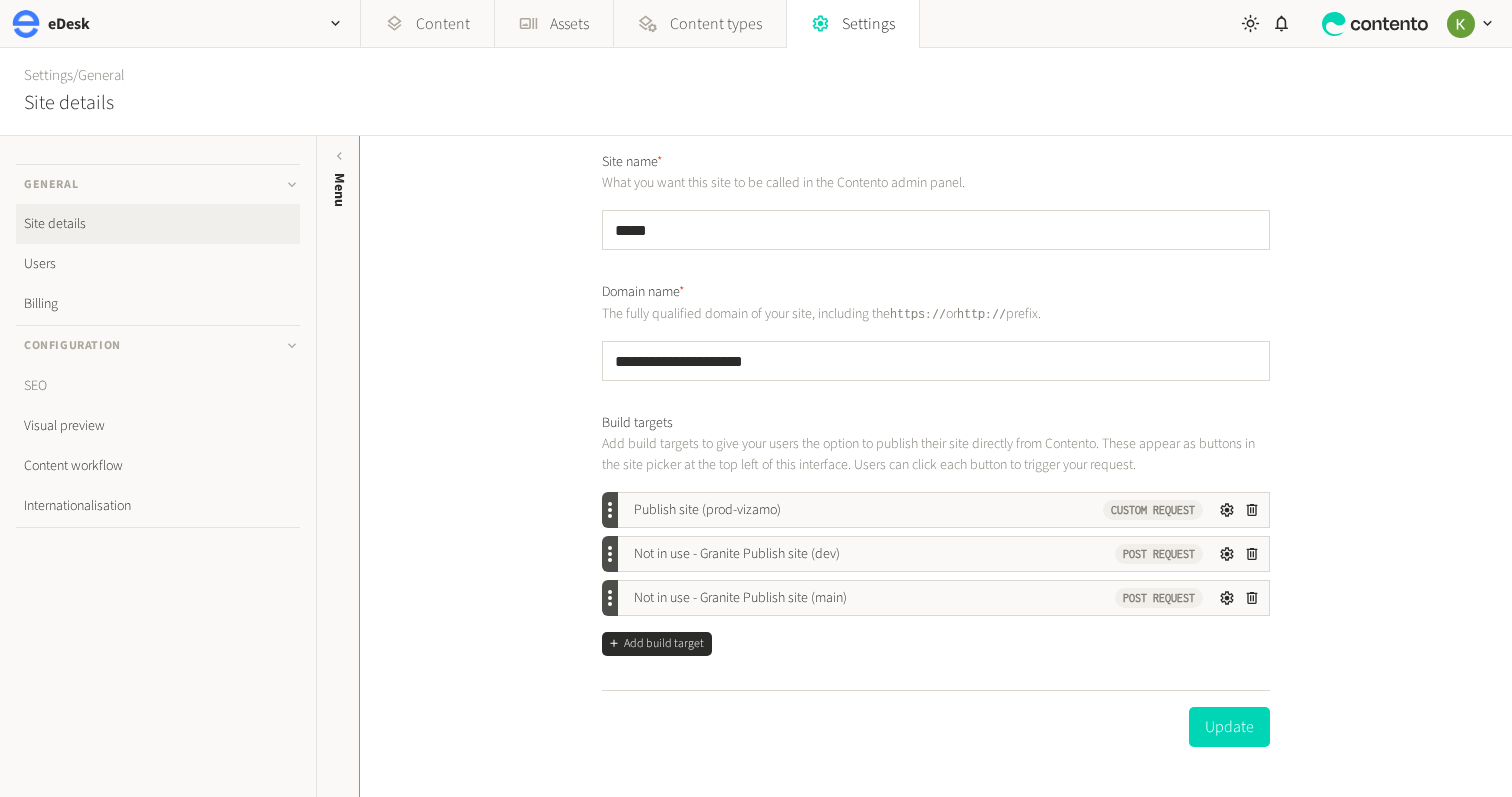 click on "SEO" 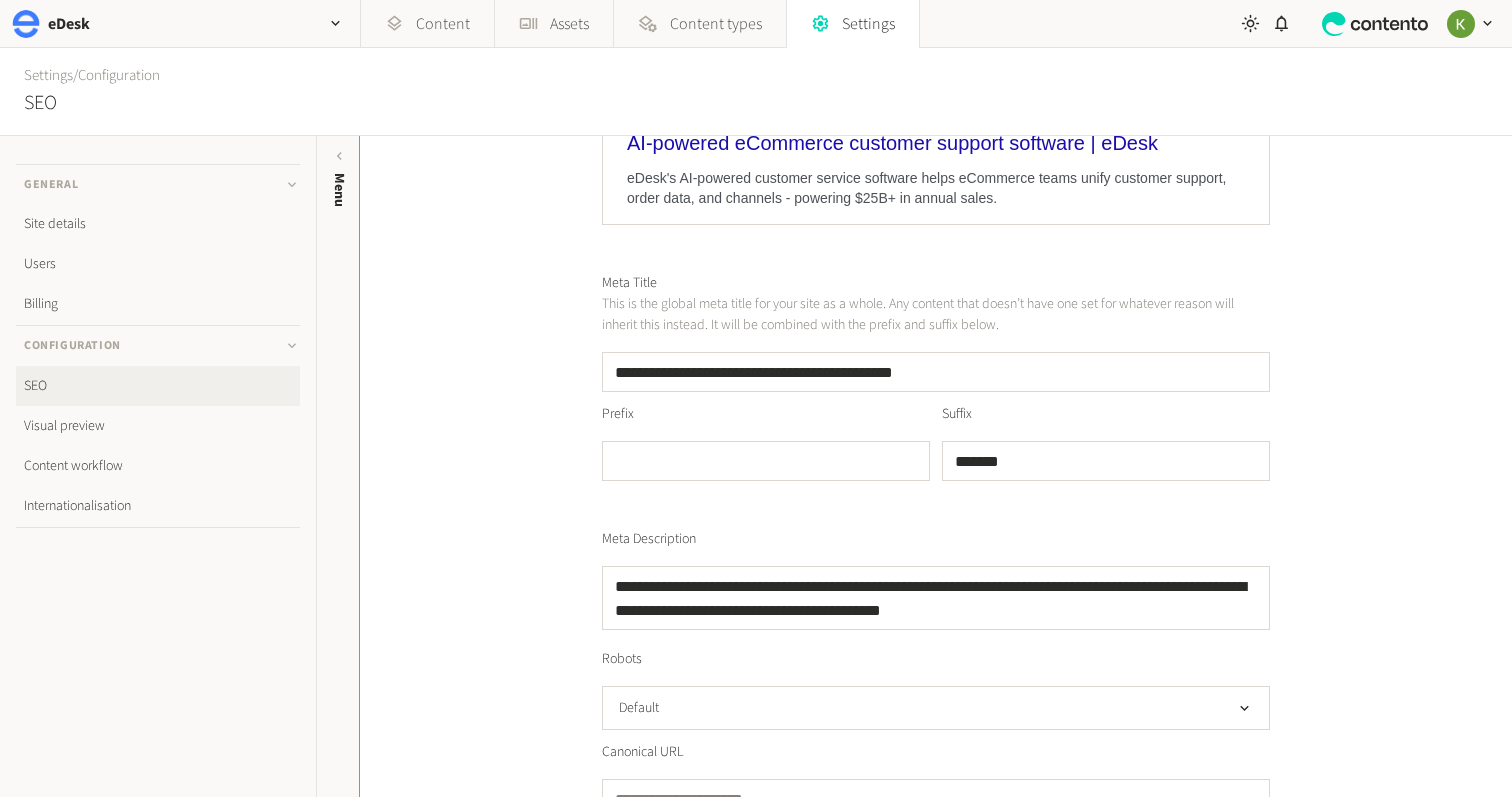 scroll, scrollTop: 420, scrollLeft: 0, axis: vertical 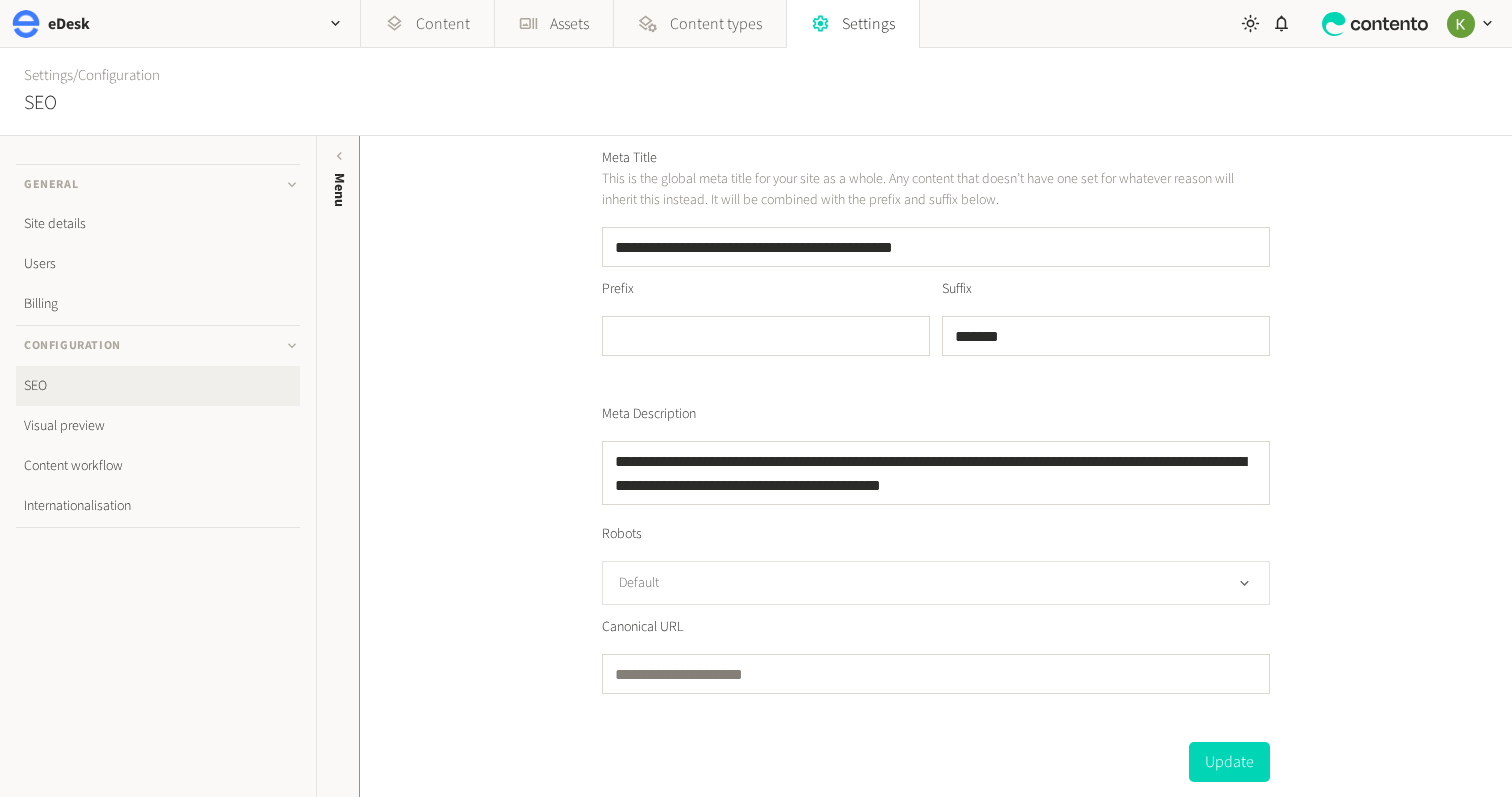 click on "Default" 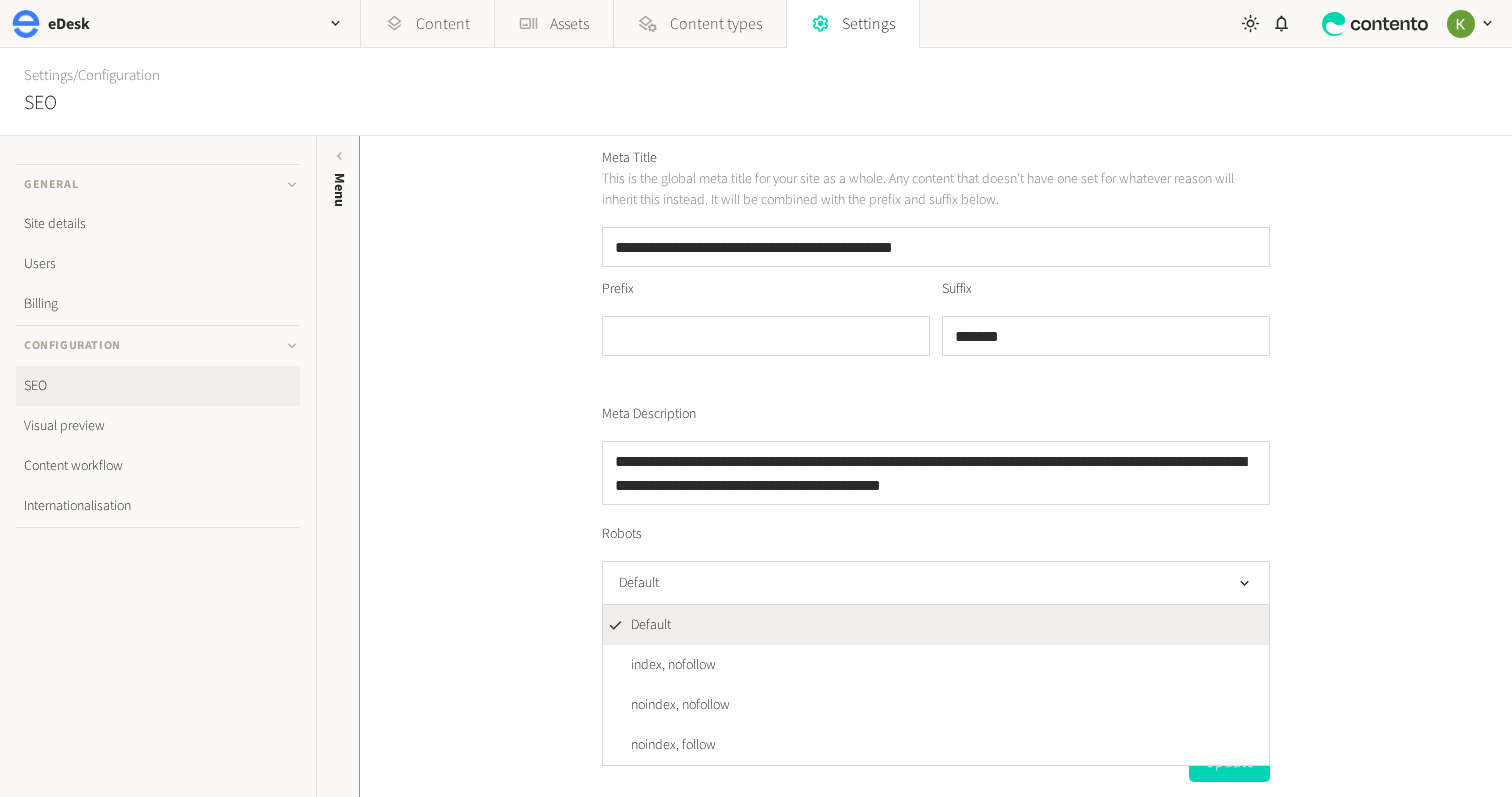 click on "**********" 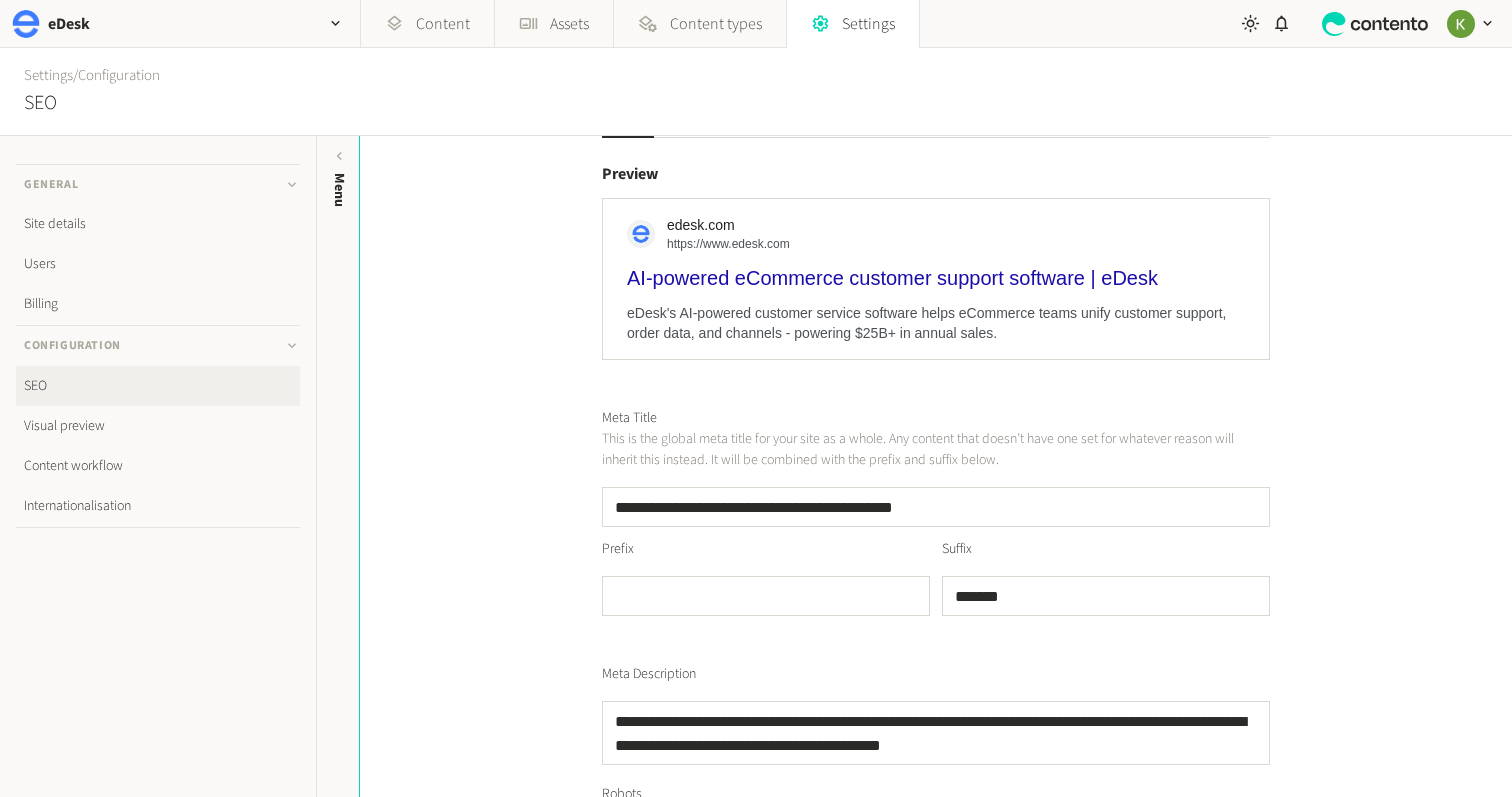 scroll, scrollTop: 19, scrollLeft: 0, axis: vertical 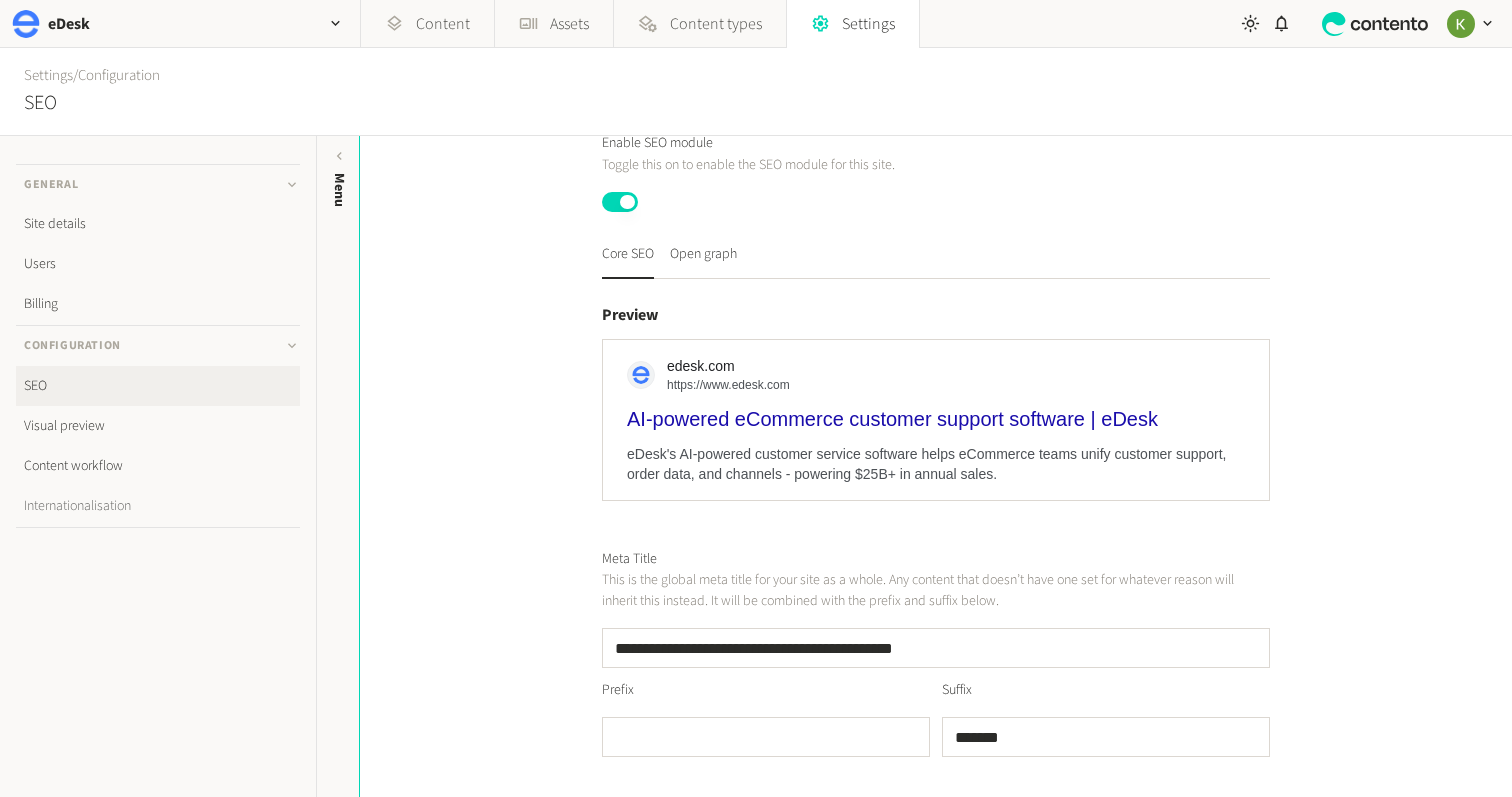 click on "Internationalisation" 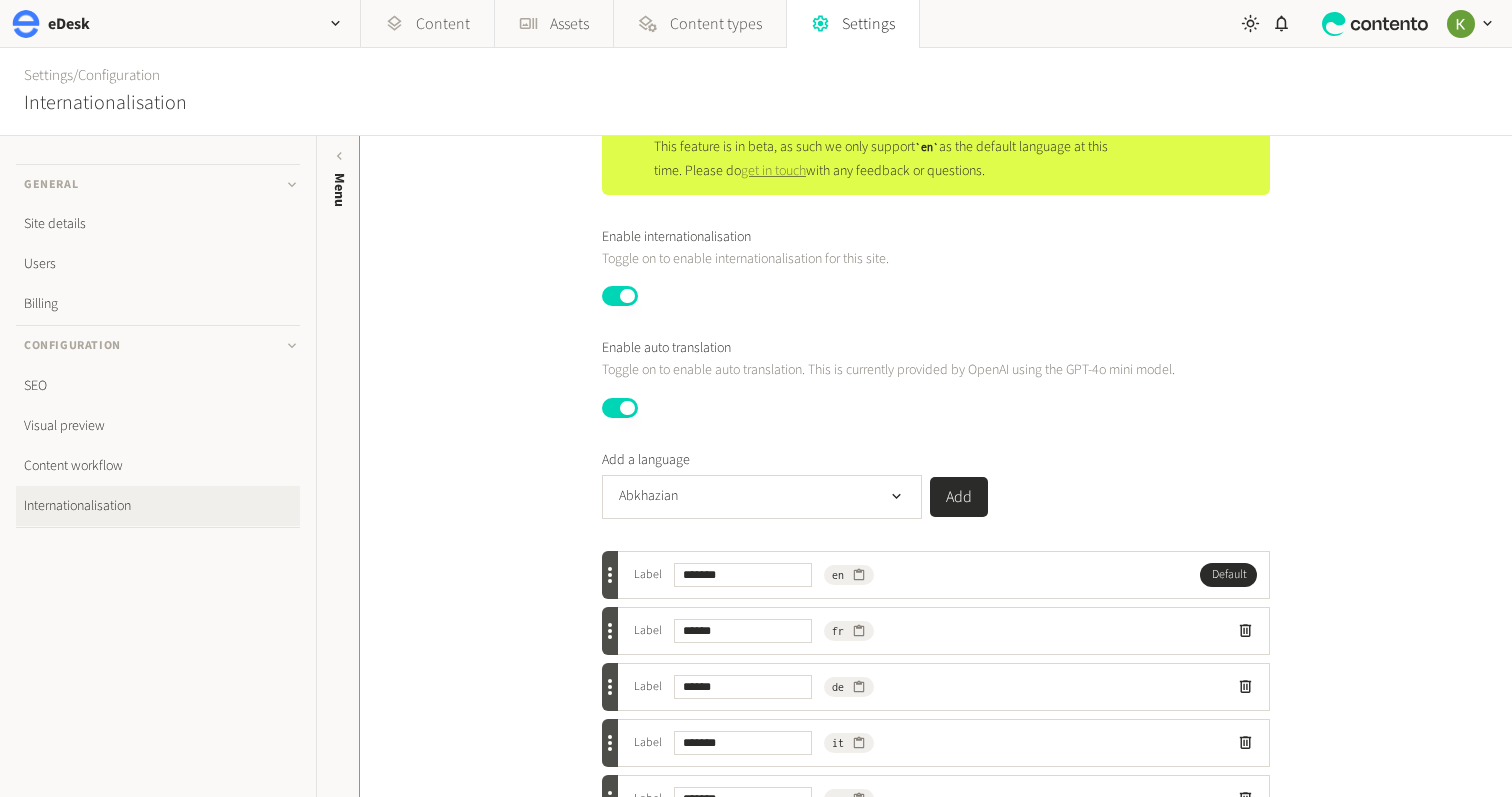scroll, scrollTop: 195, scrollLeft: 0, axis: vertical 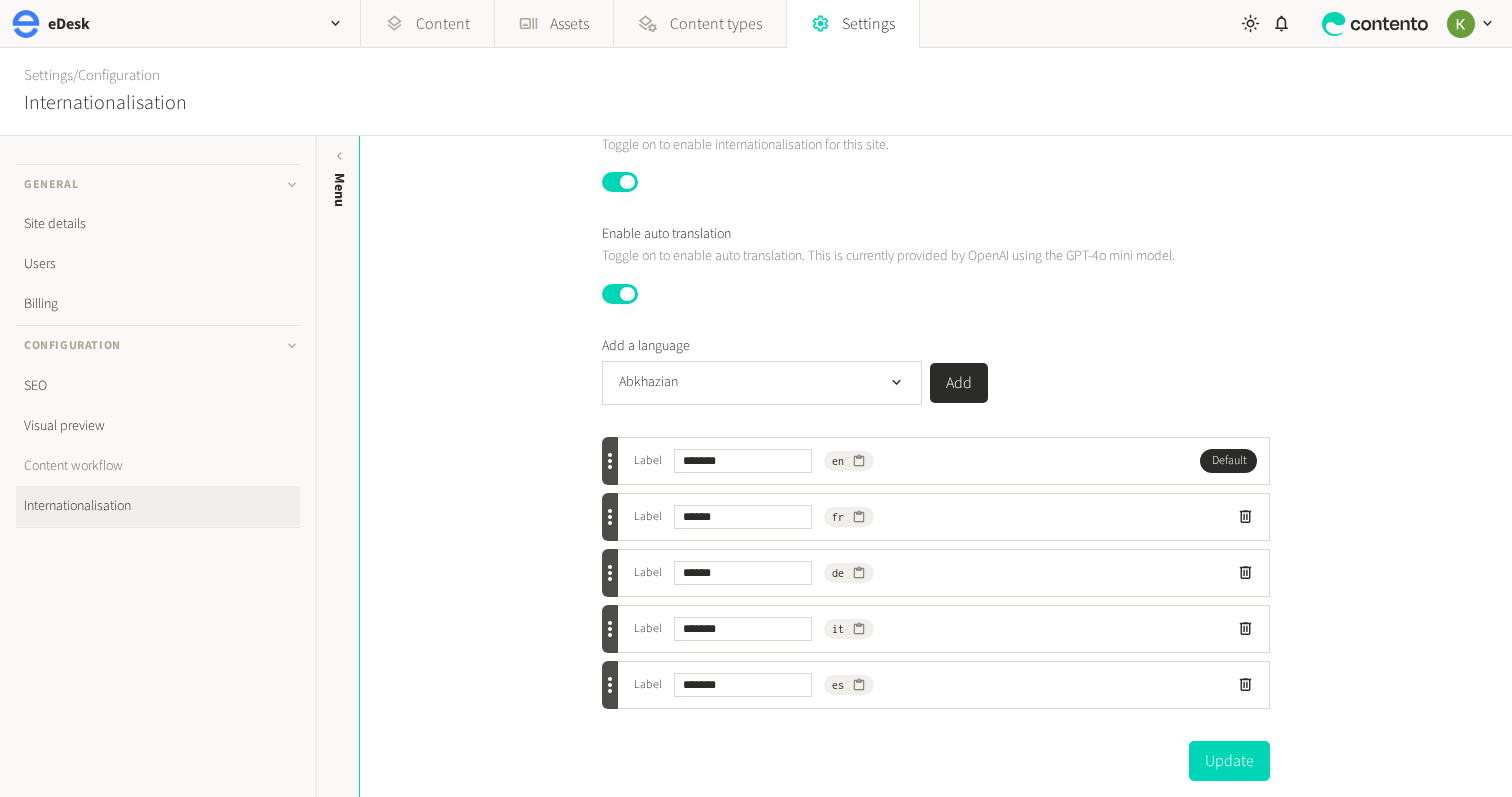 click on "Content workflow" 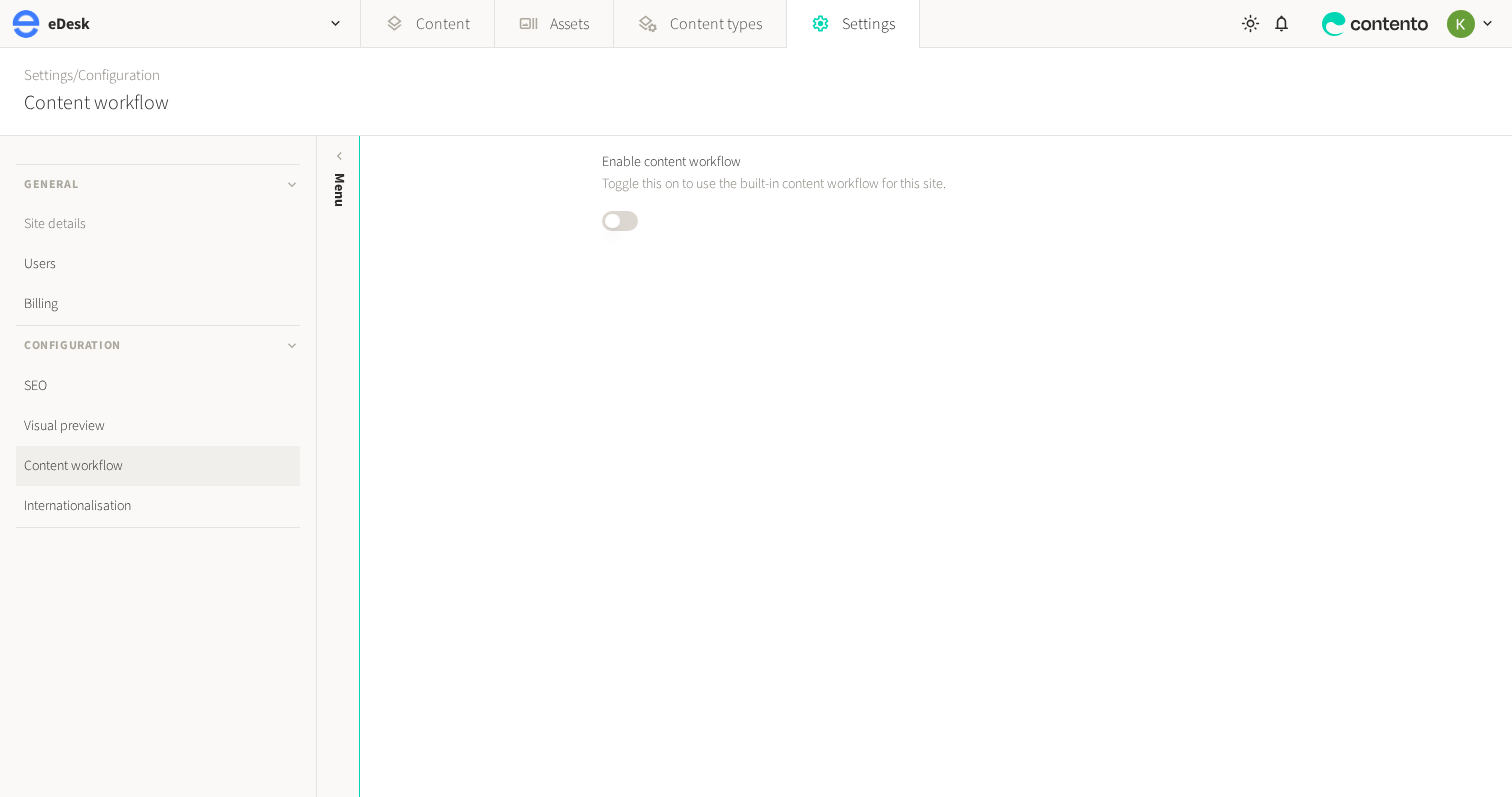 click on "Site details" 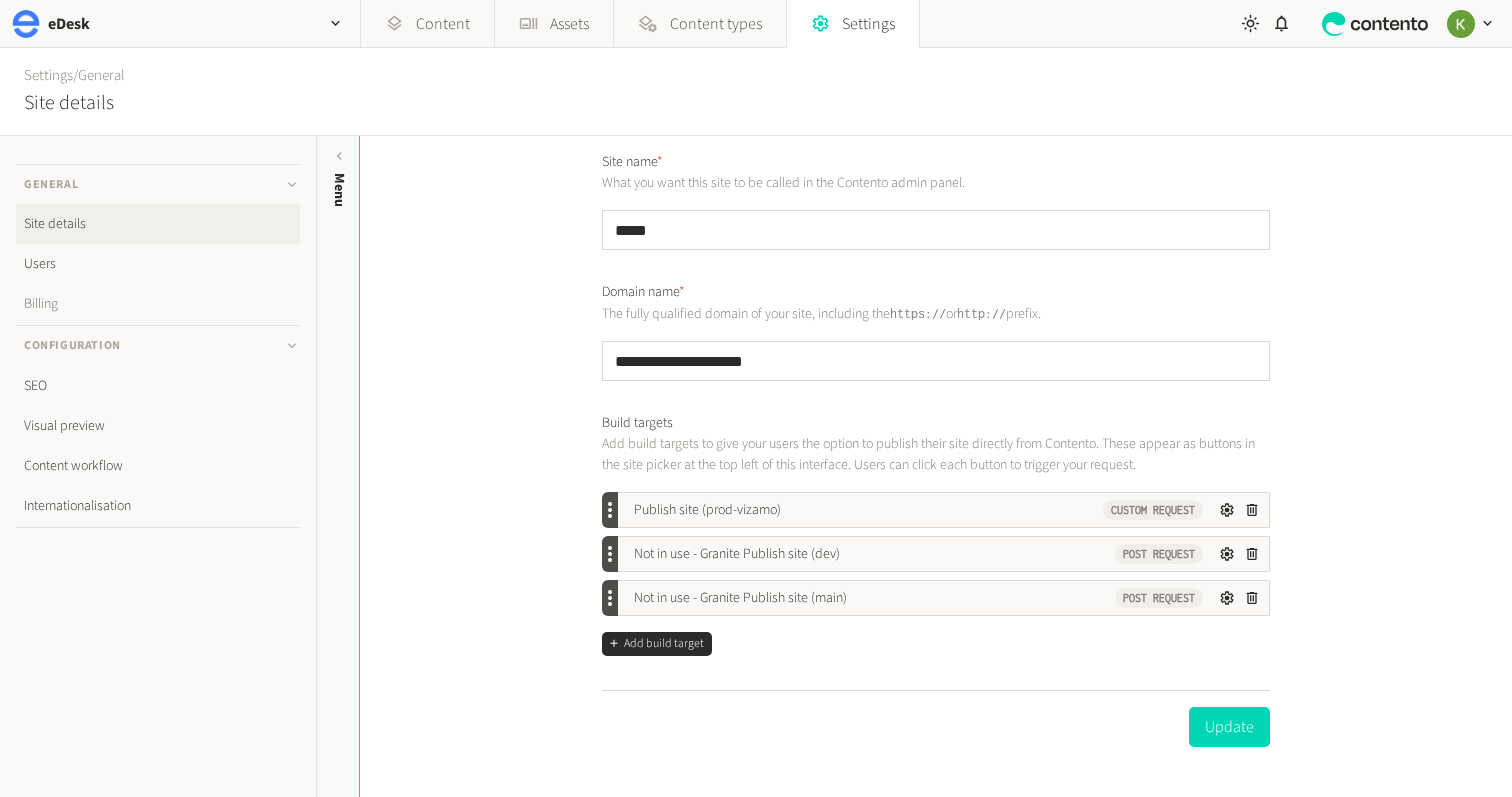 click on "Billing" 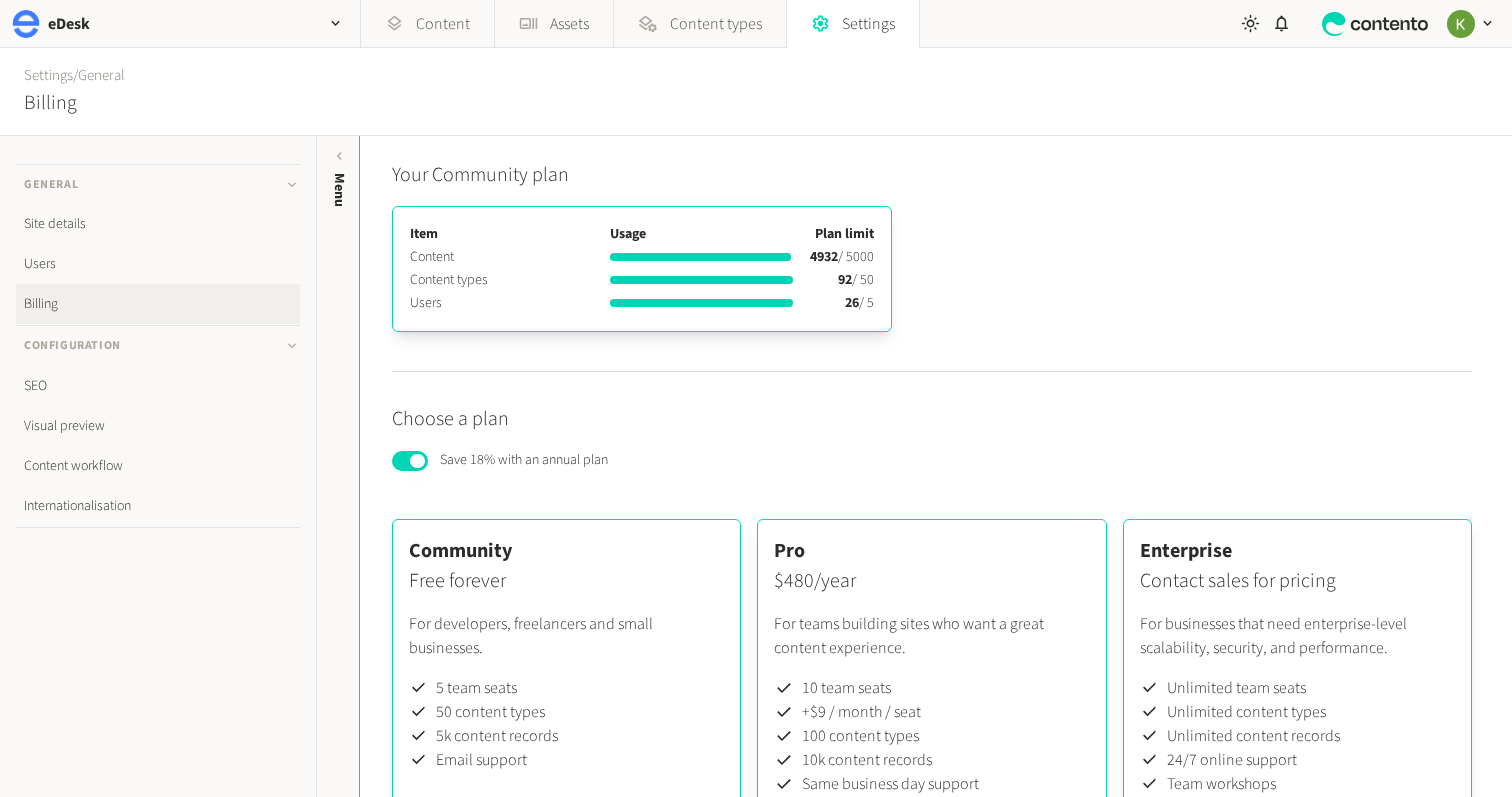 click on "Users" 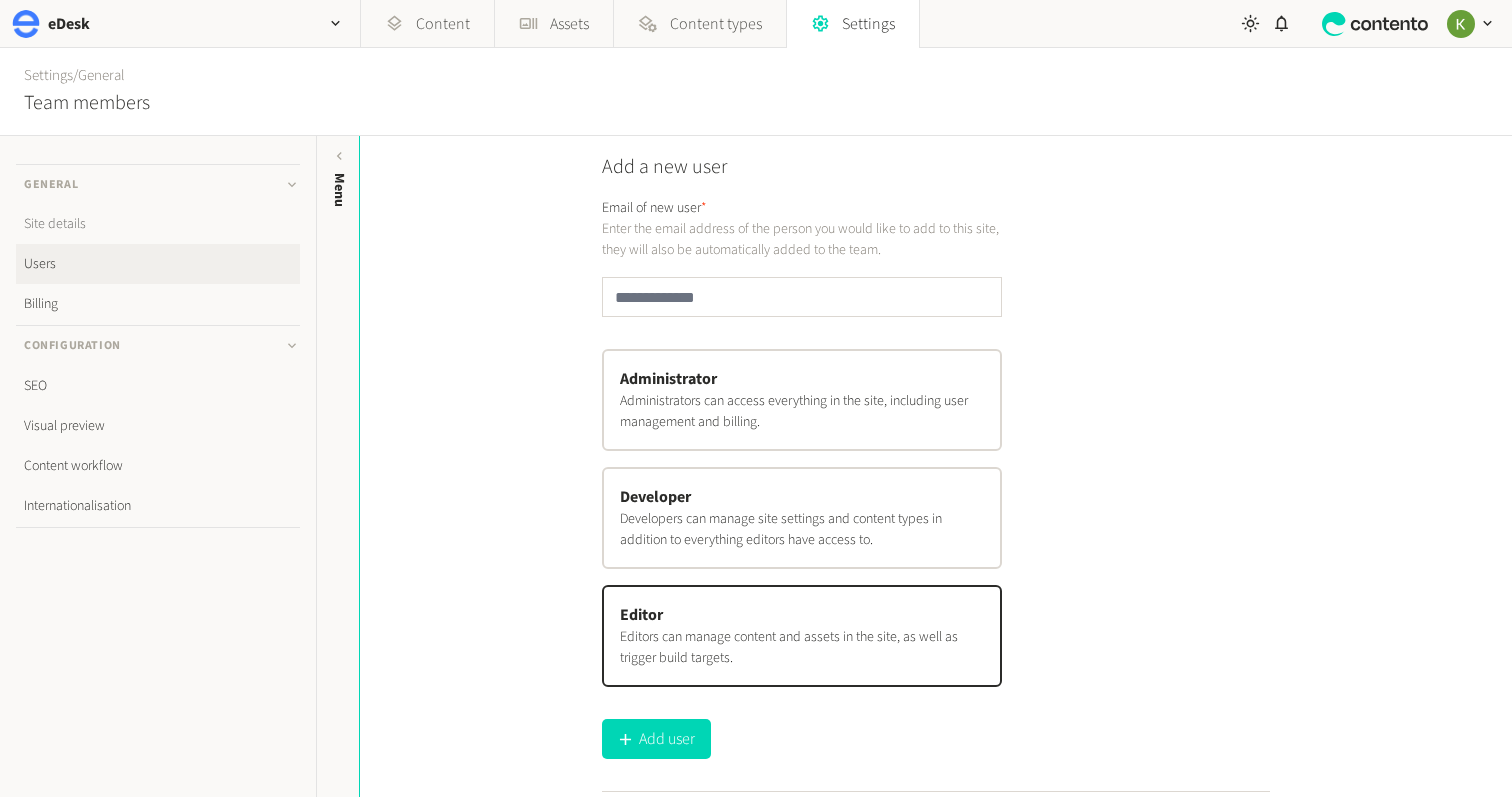 click on "Site details" 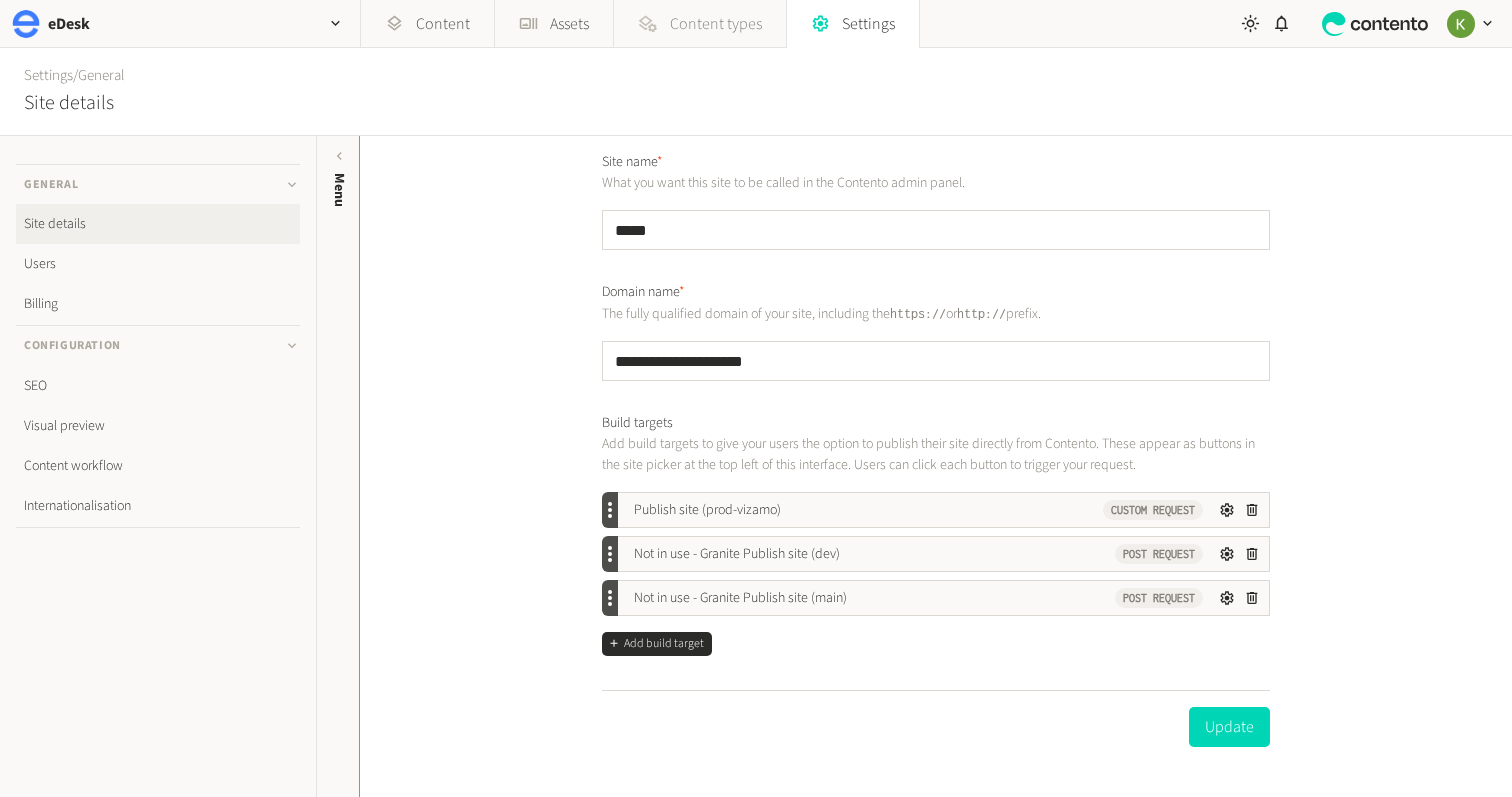 click on "Content types" 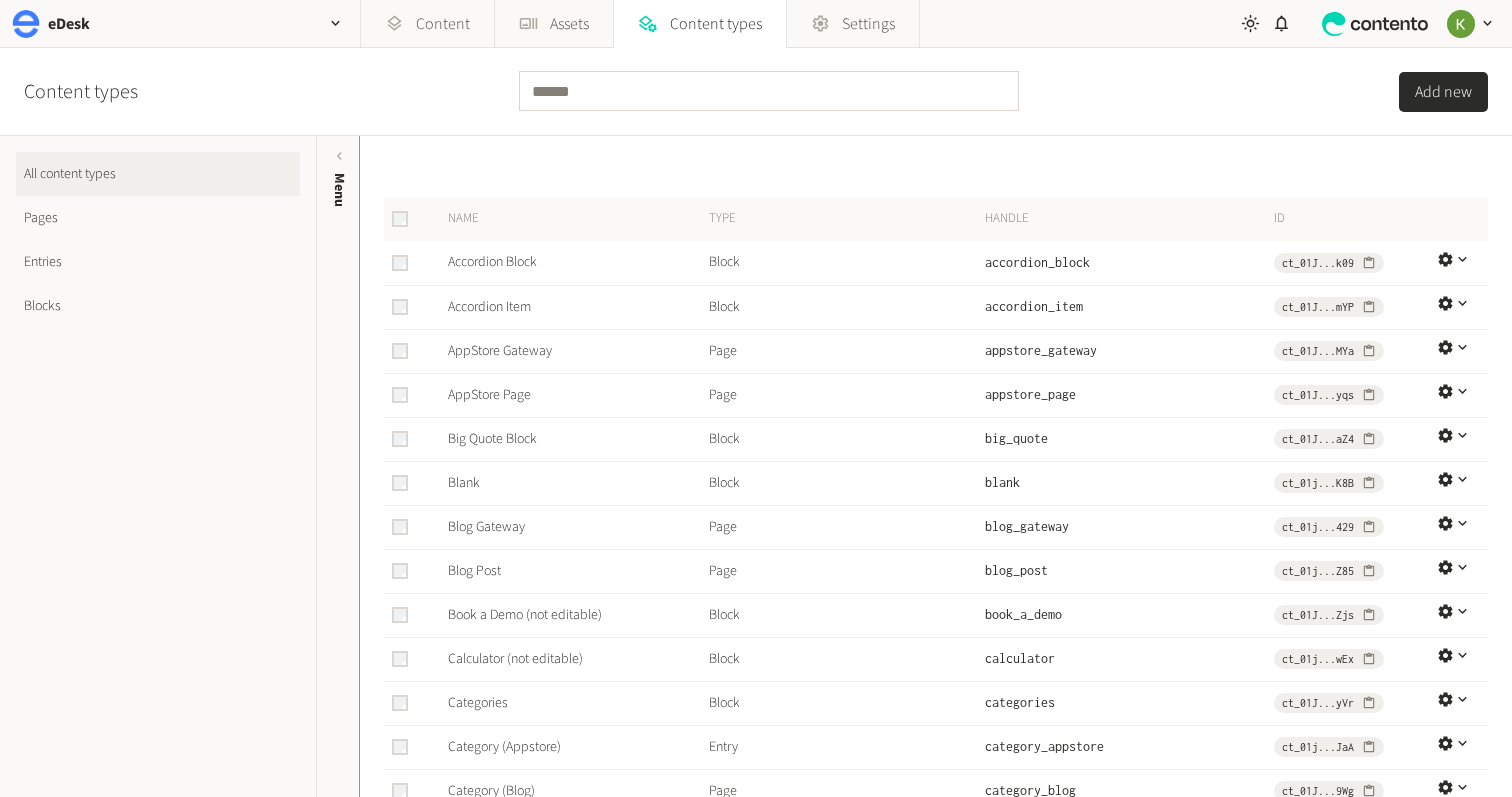 scroll, scrollTop: 0, scrollLeft: 0, axis: both 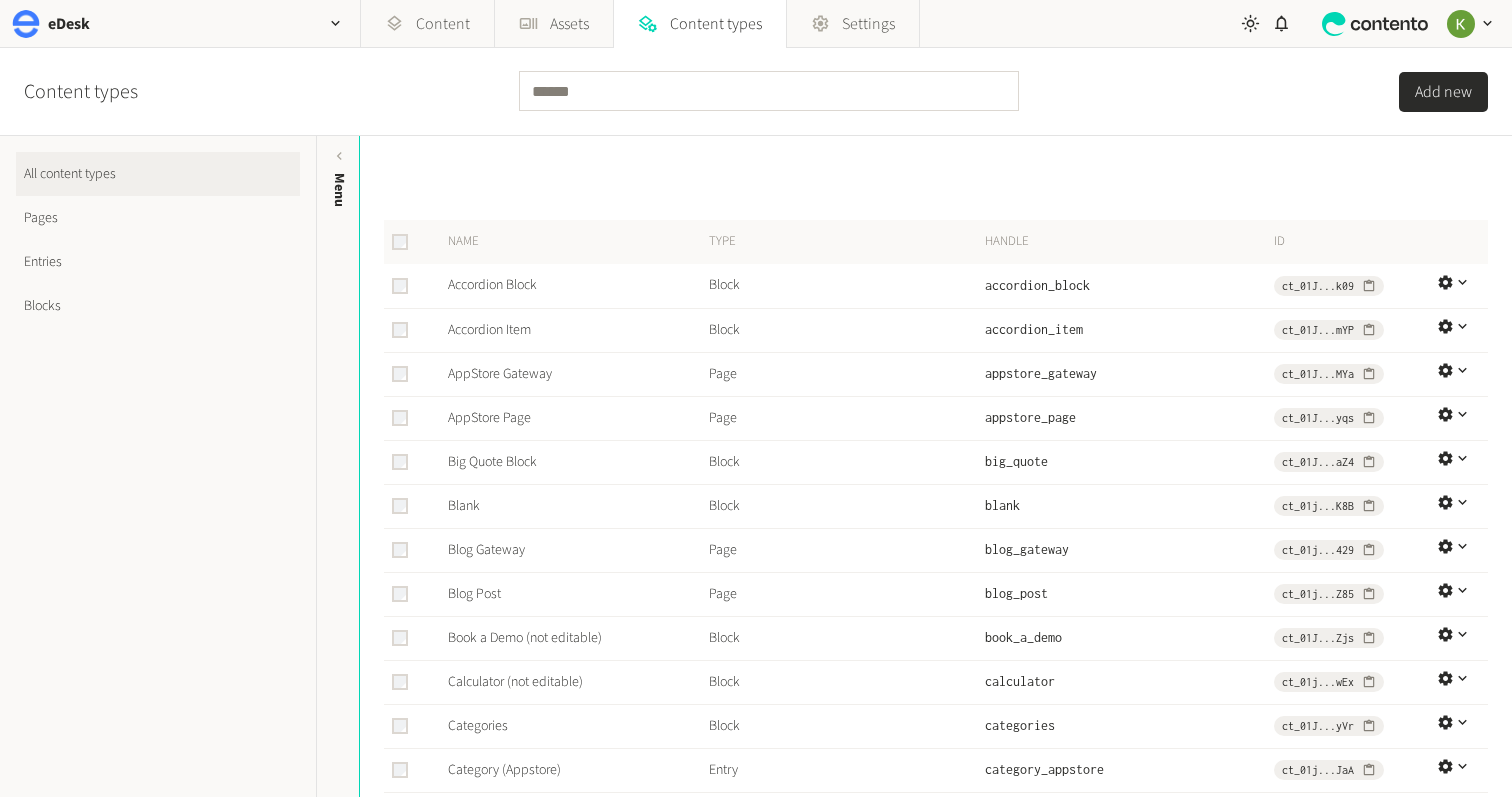 click on "Pages" 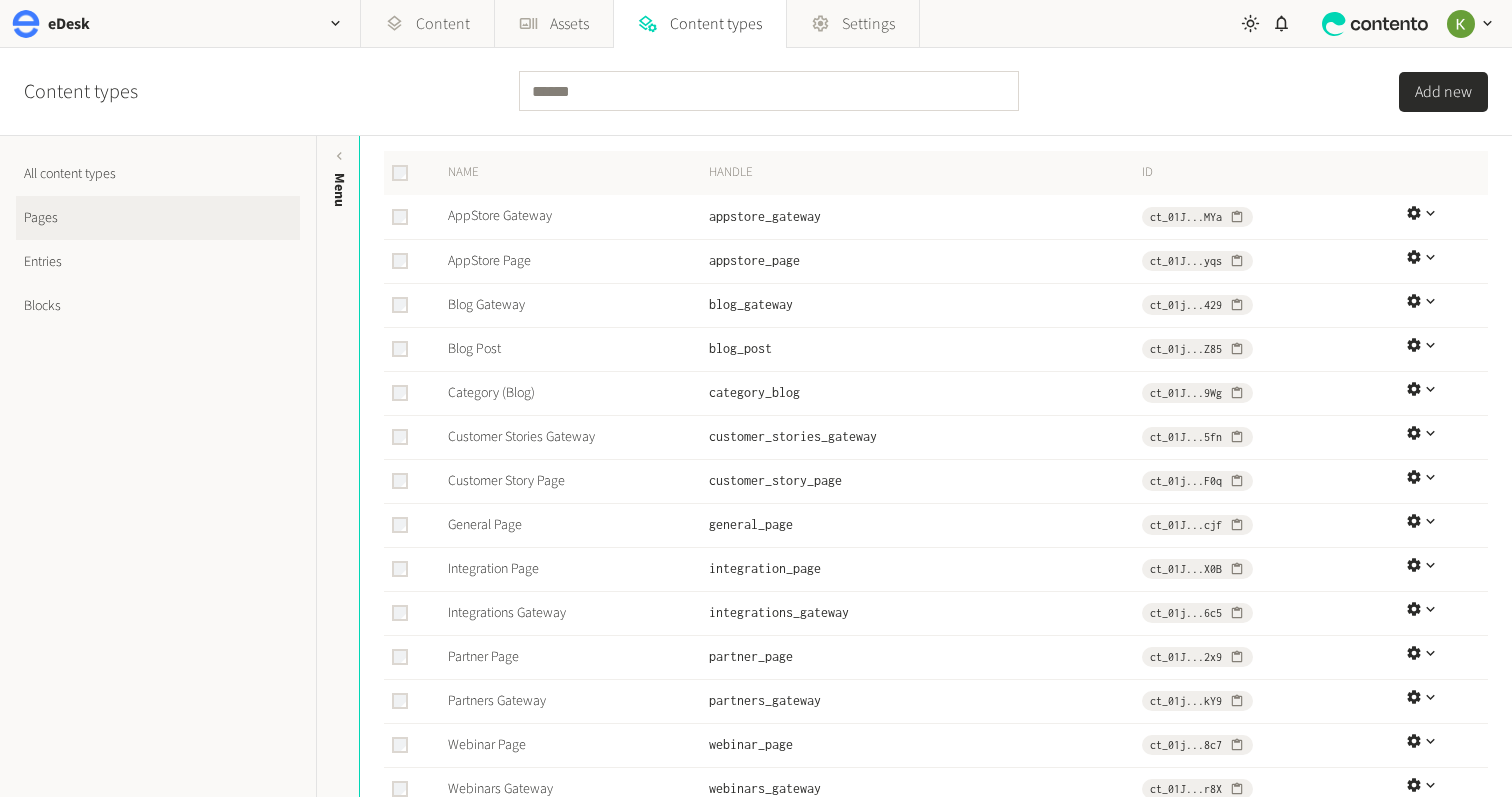 scroll, scrollTop: 83, scrollLeft: 0, axis: vertical 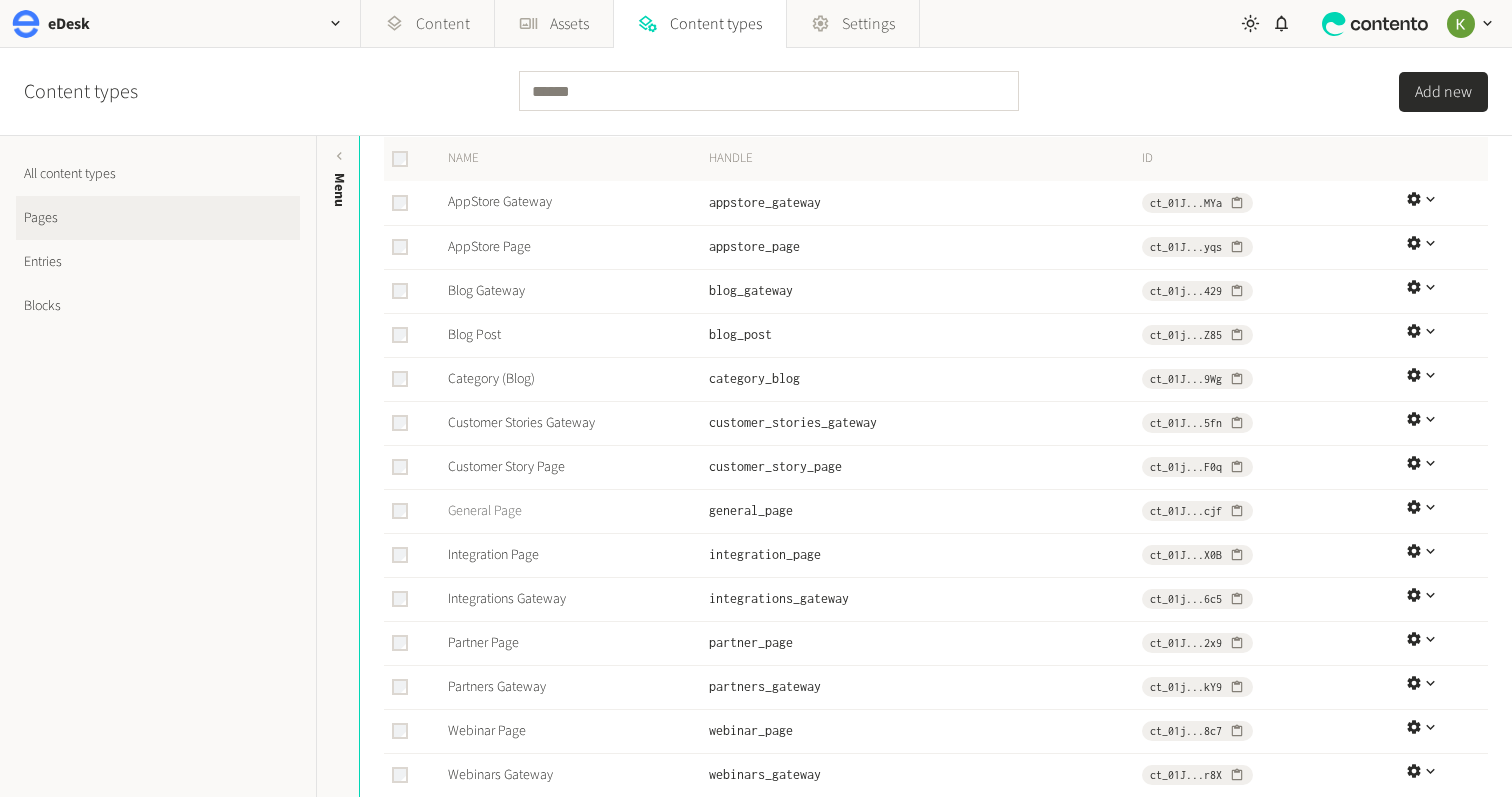 click on "General Page" 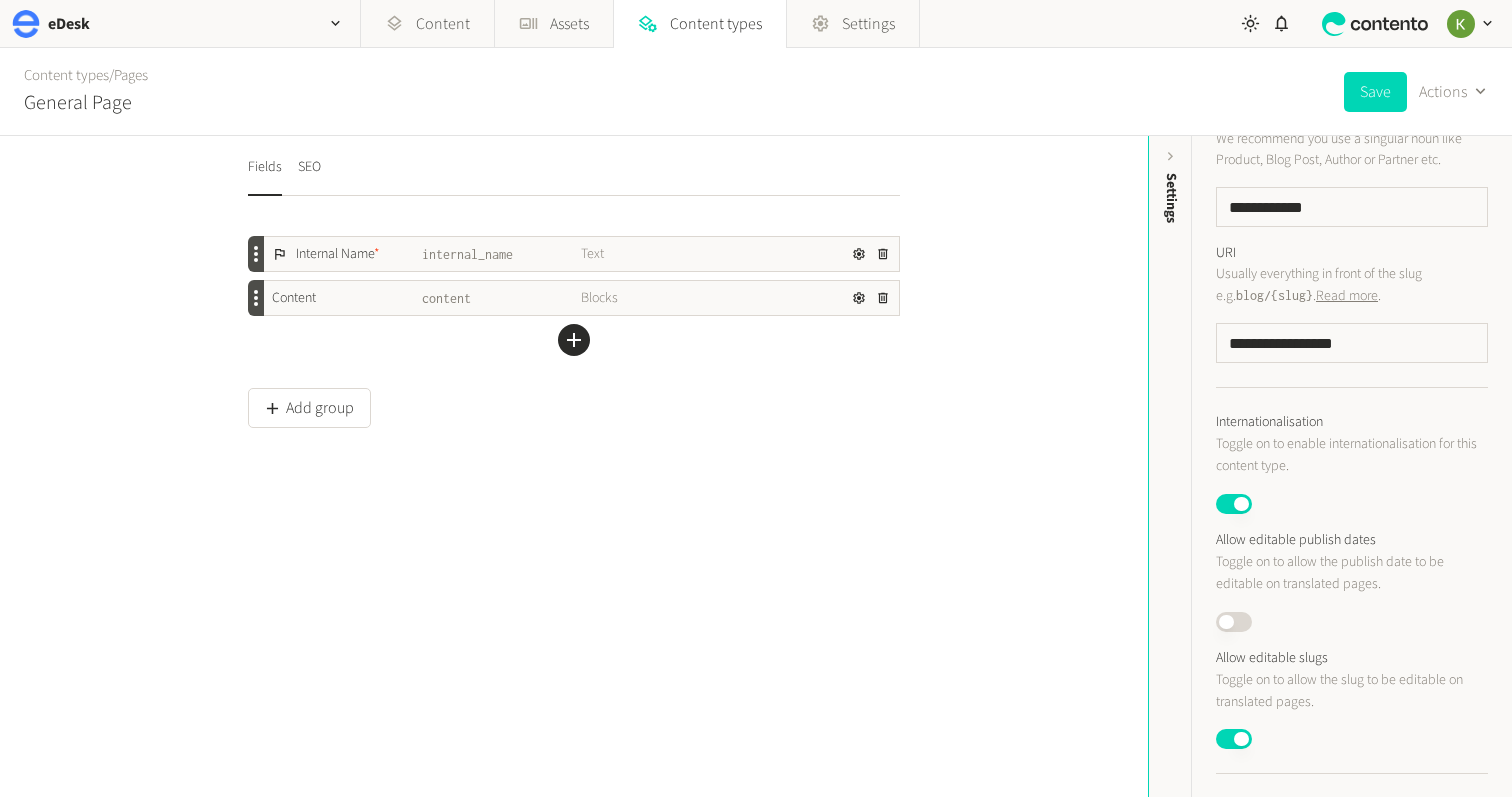 scroll, scrollTop: 0, scrollLeft: 0, axis: both 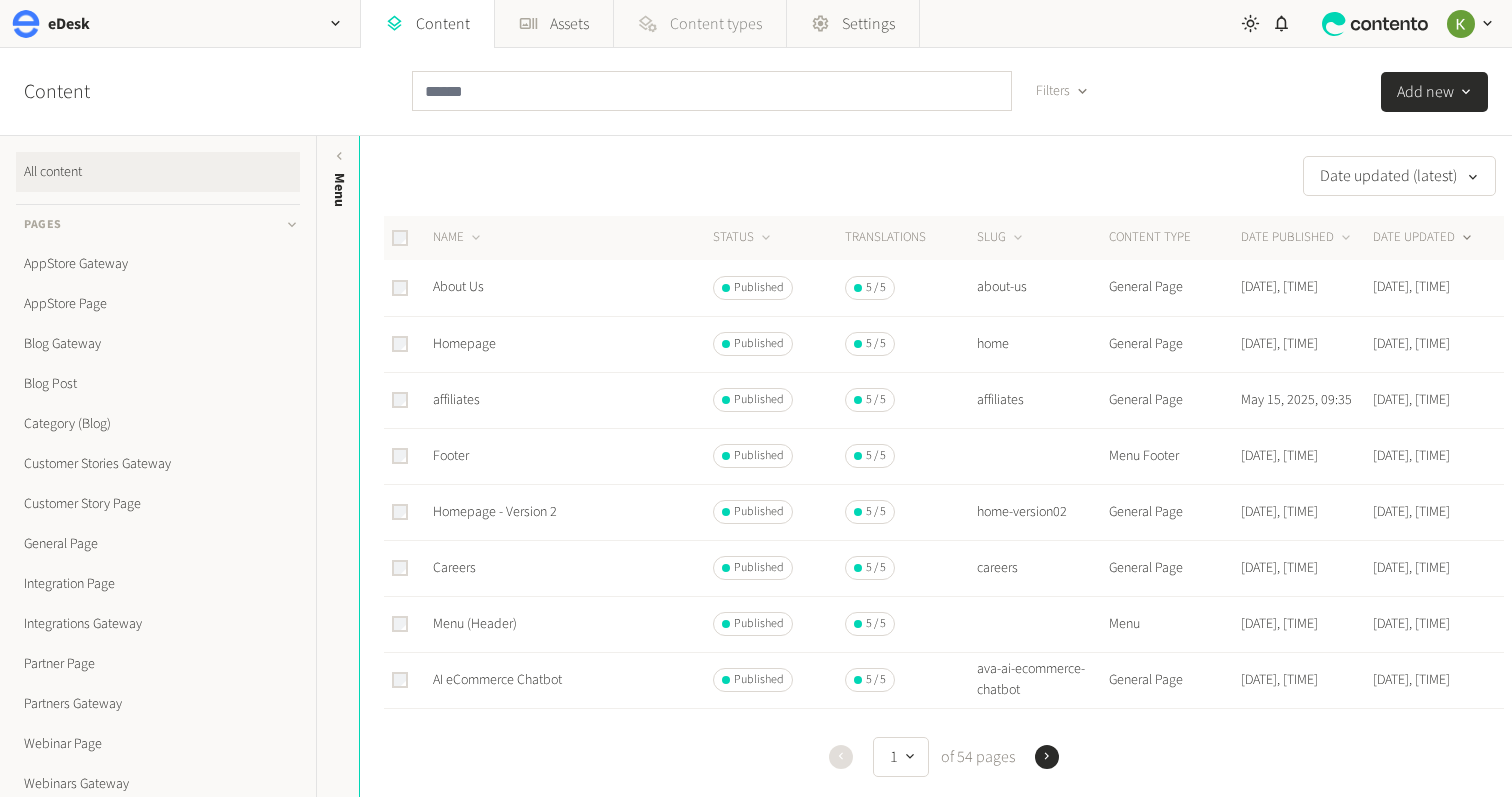 click on "Content types" 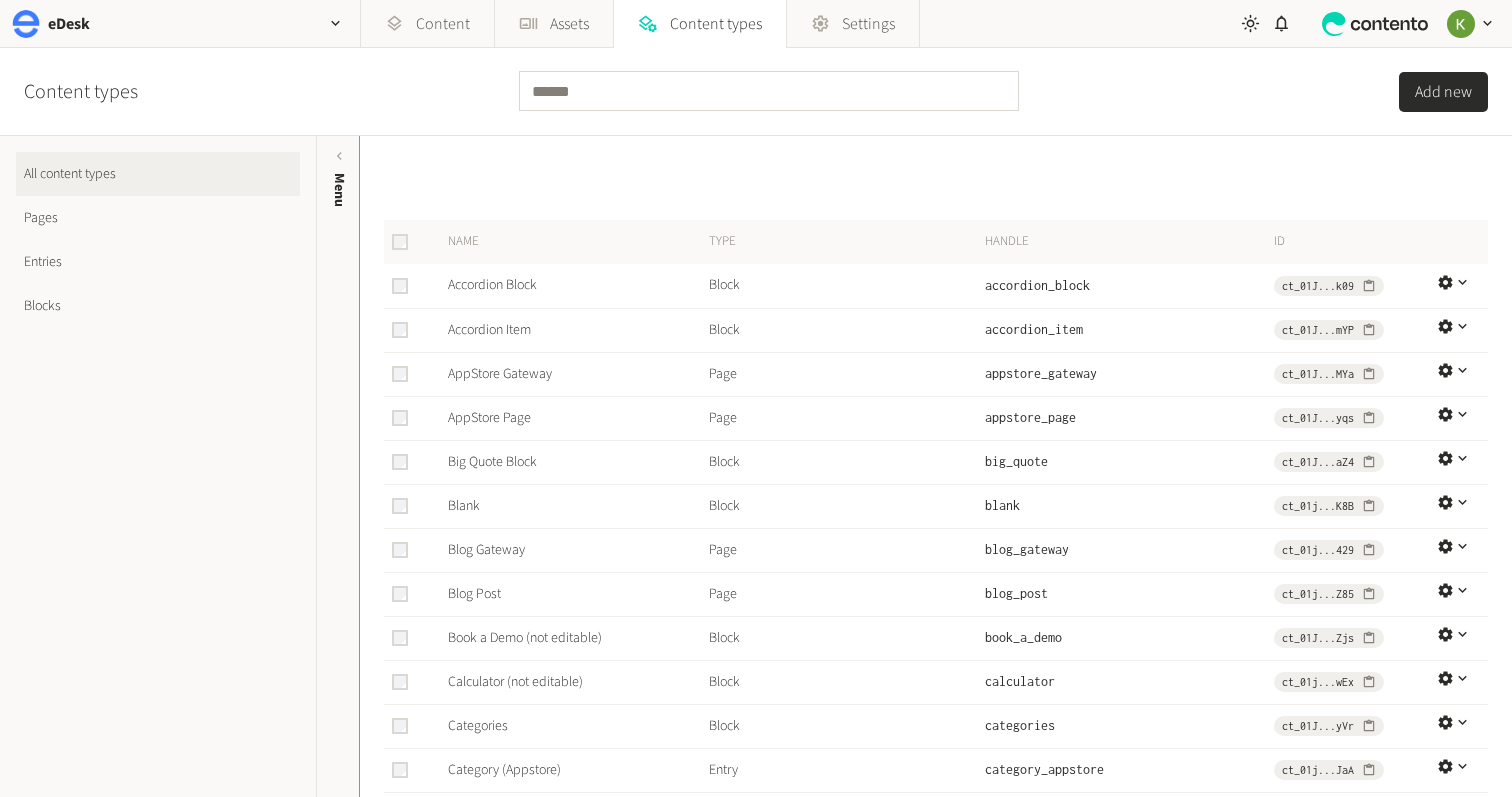click on "Pages" 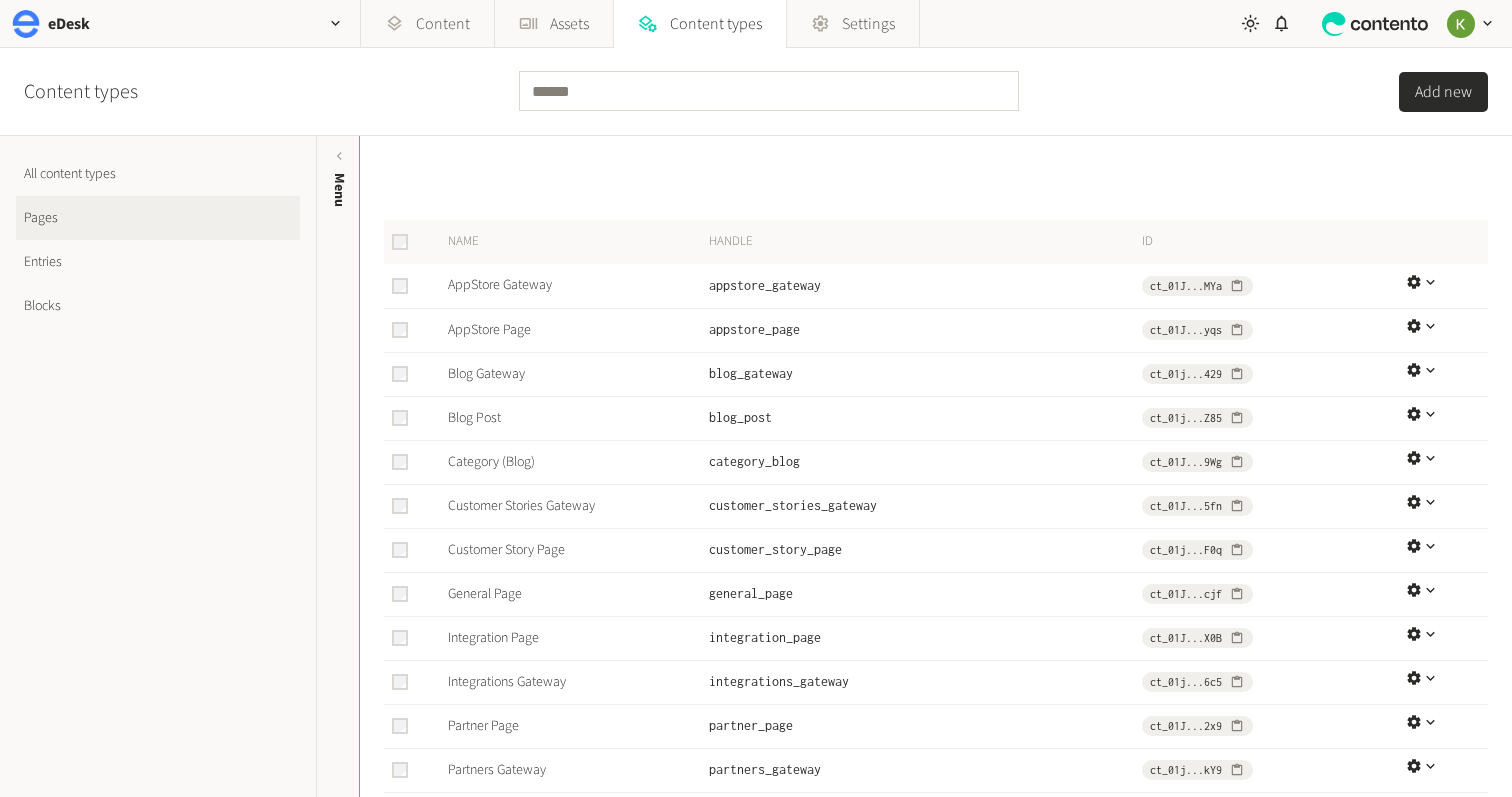 click on "Blocks" 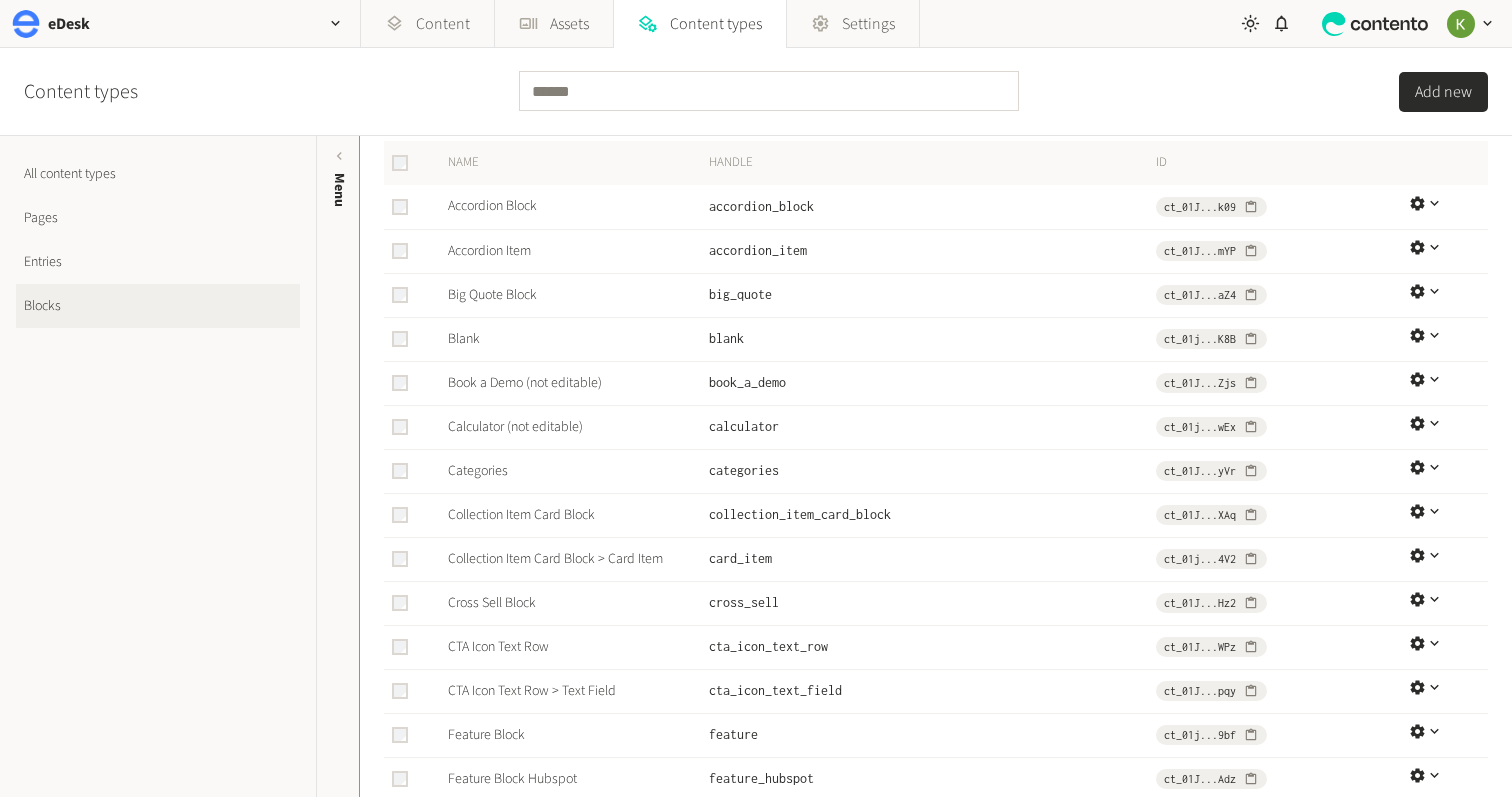 scroll, scrollTop: 0, scrollLeft: 0, axis: both 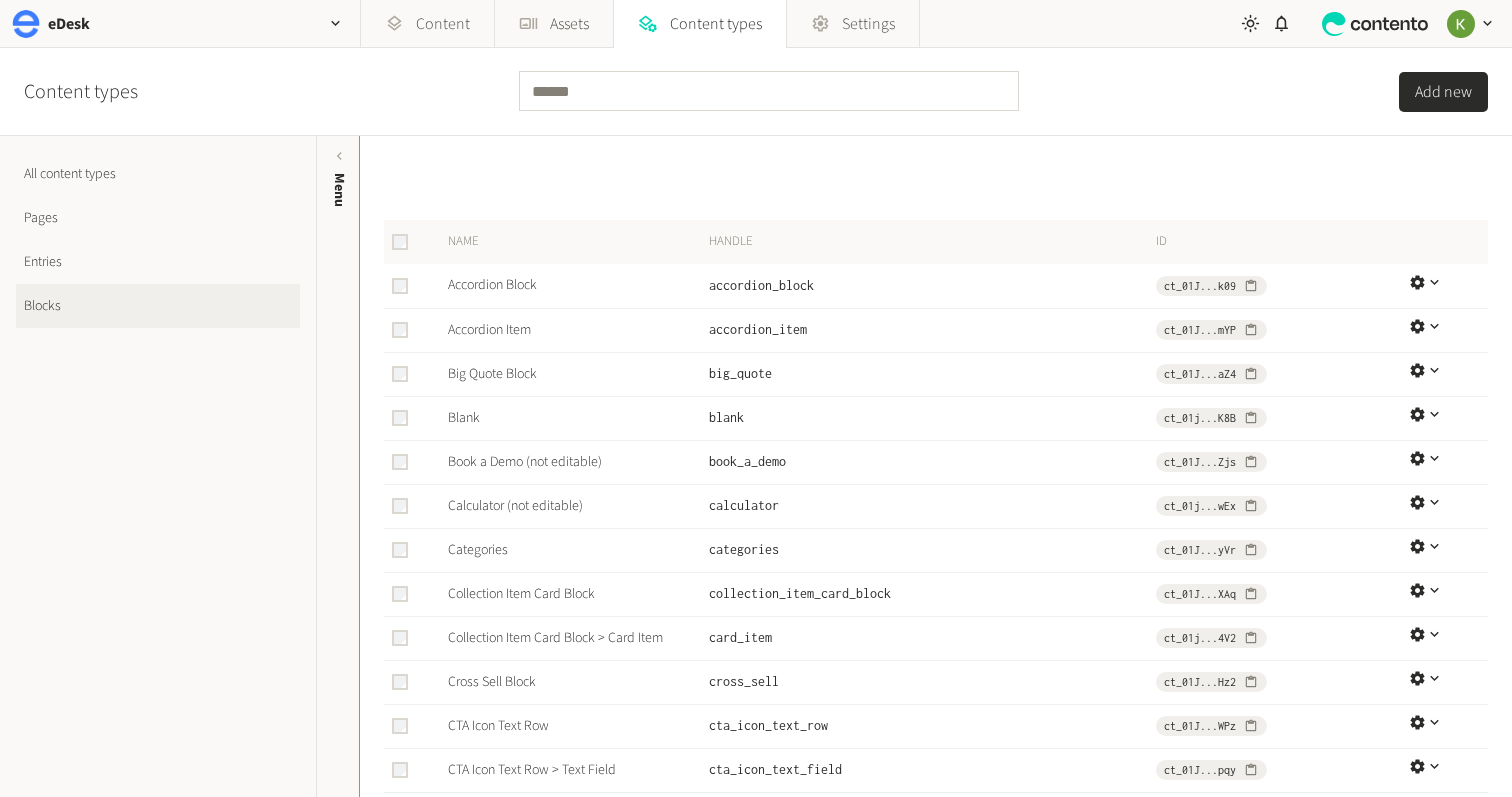 click on "Entries" 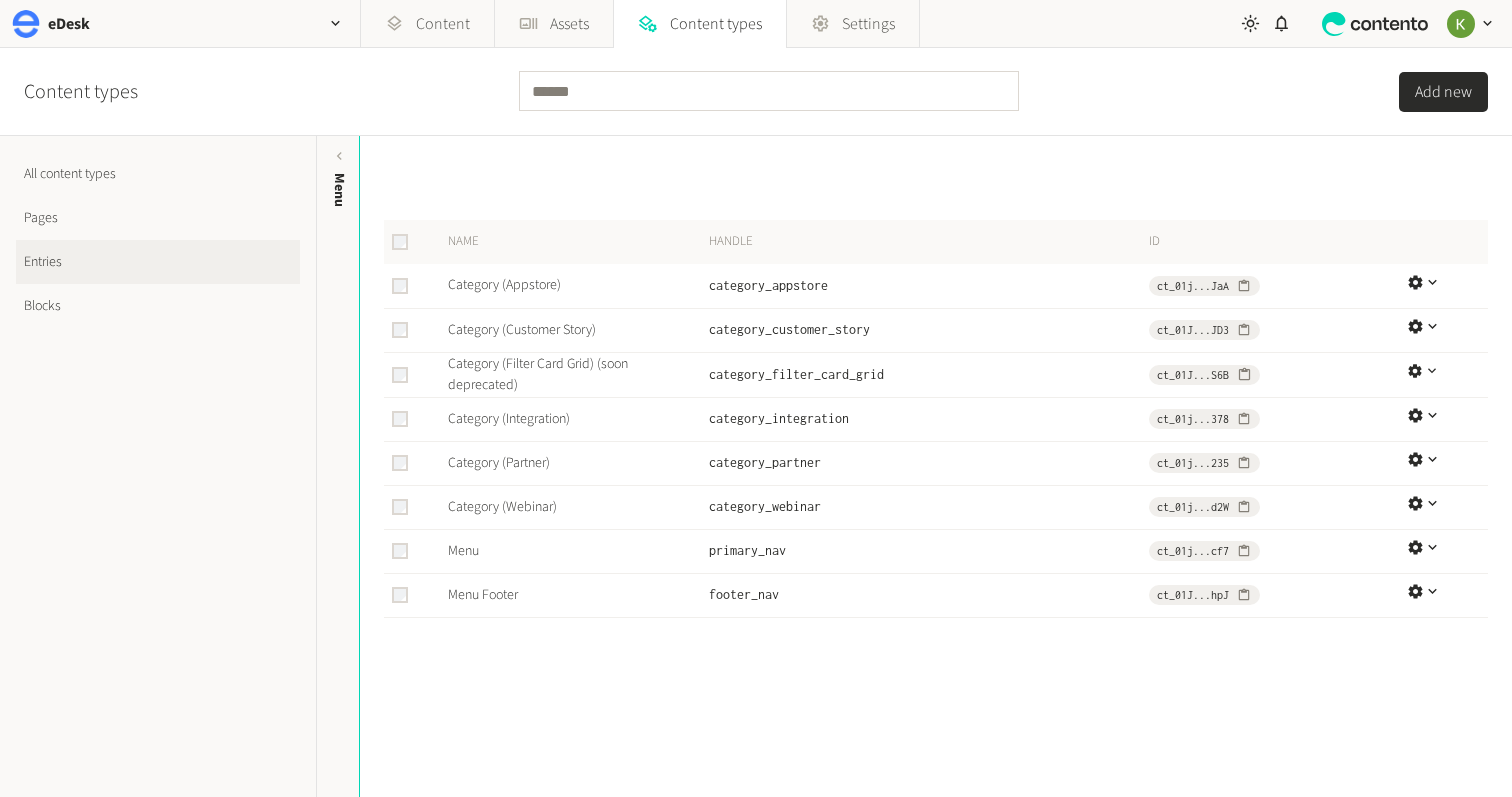 click on "Pages" 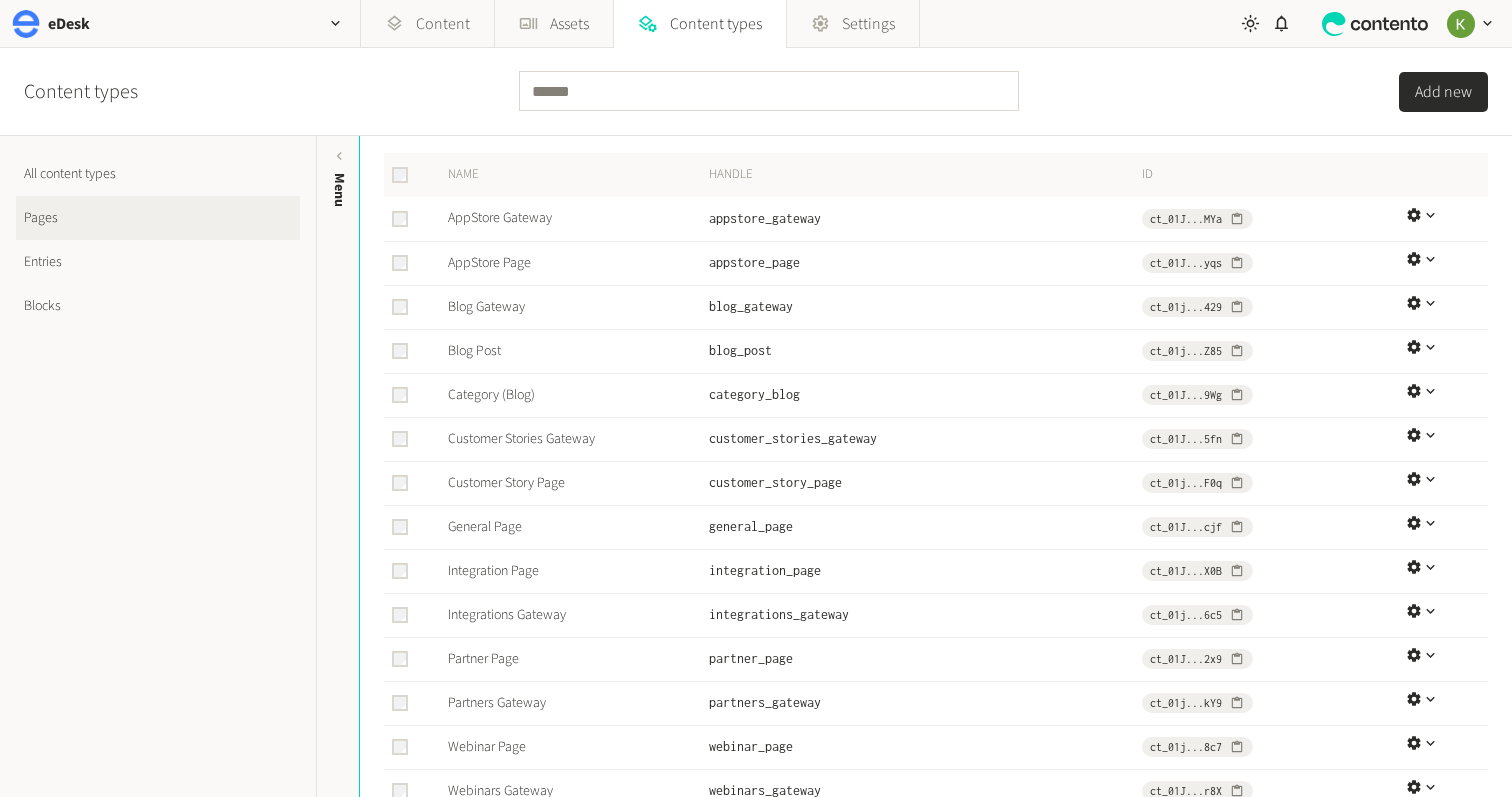 scroll, scrollTop: 83, scrollLeft: 0, axis: vertical 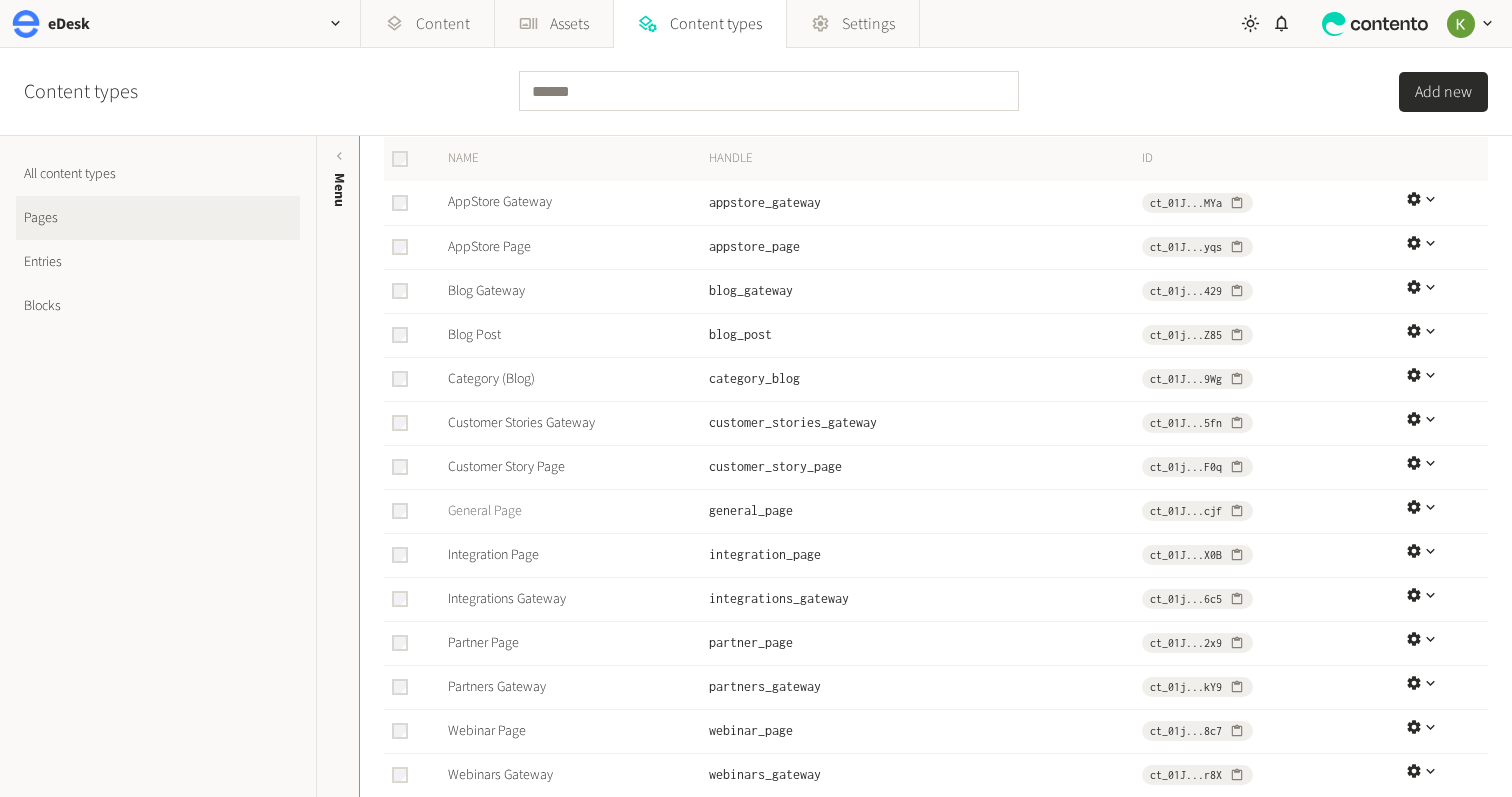 click on "General Page" 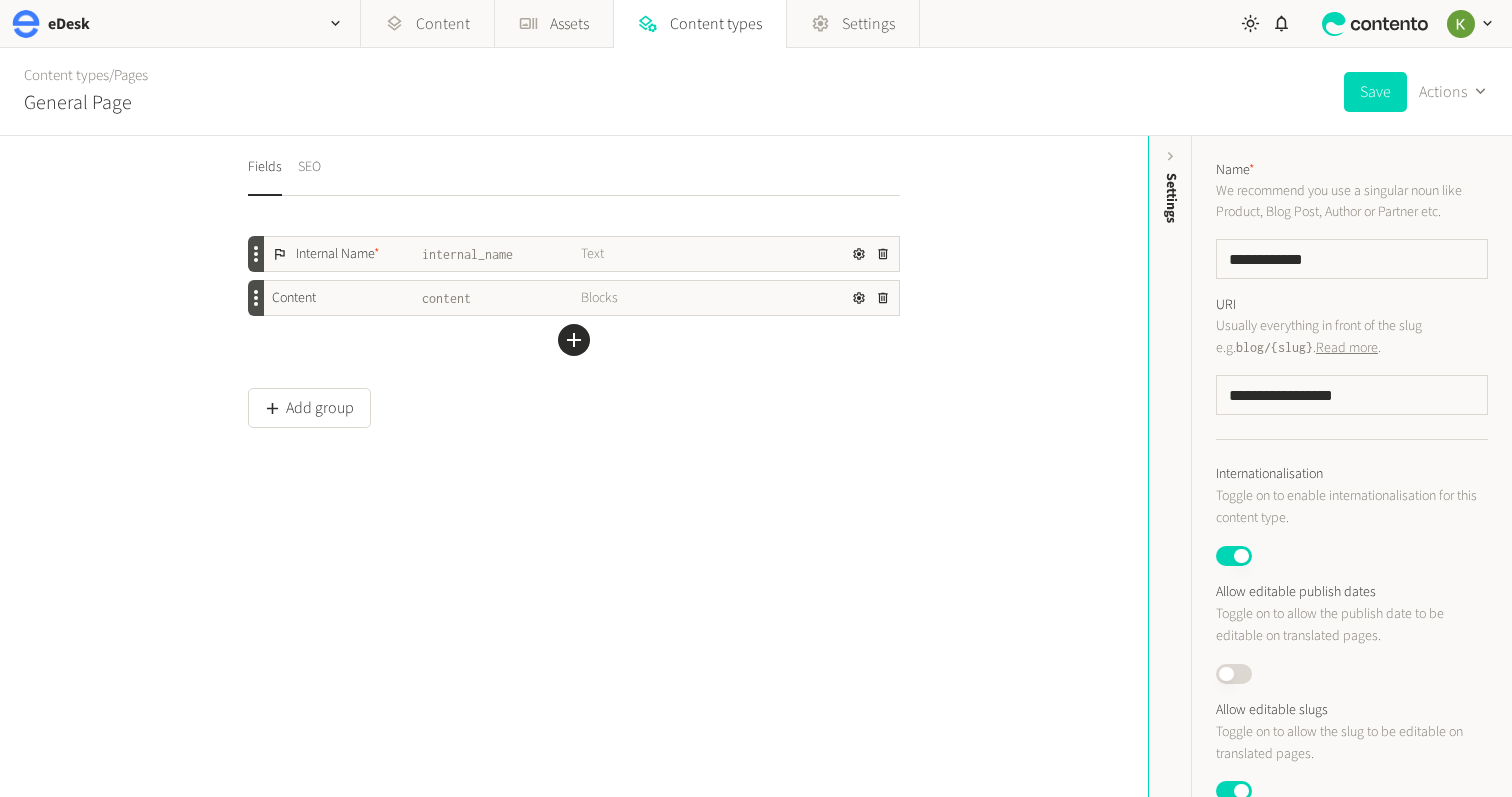 click on "SEO" 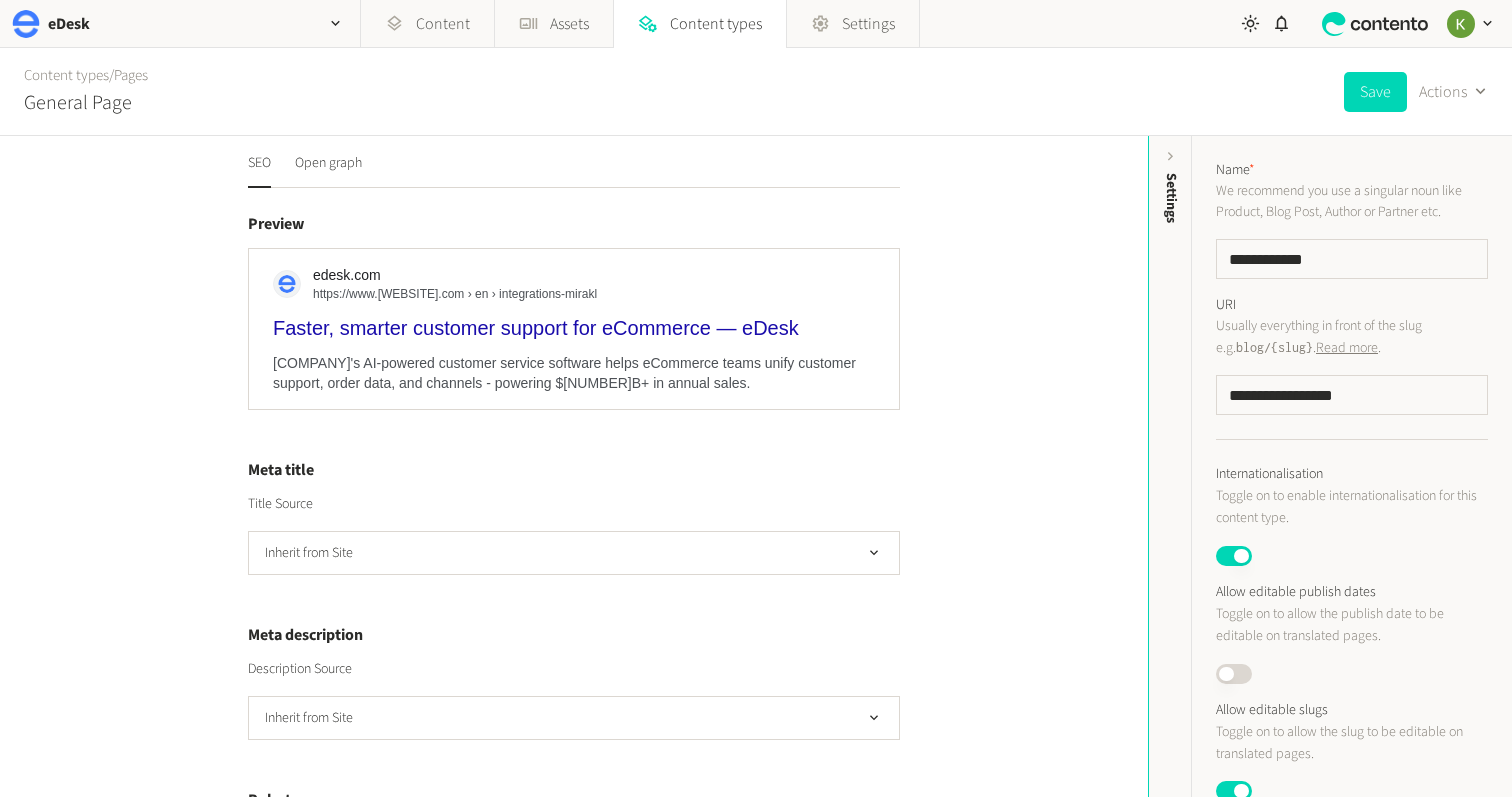 scroll, scrollTop: 0, scrollLeft: 0, axis: both 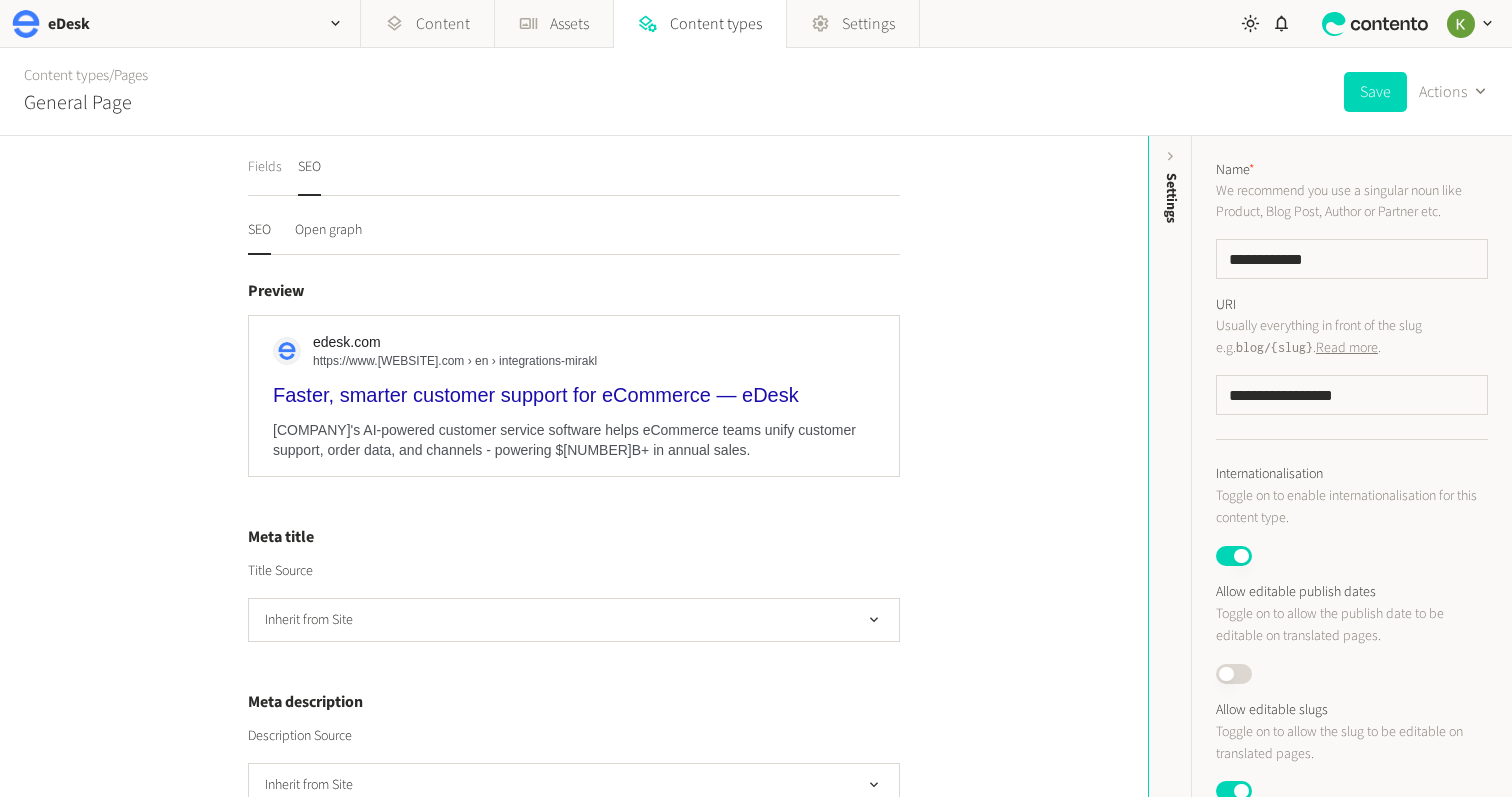 click on "Fields" 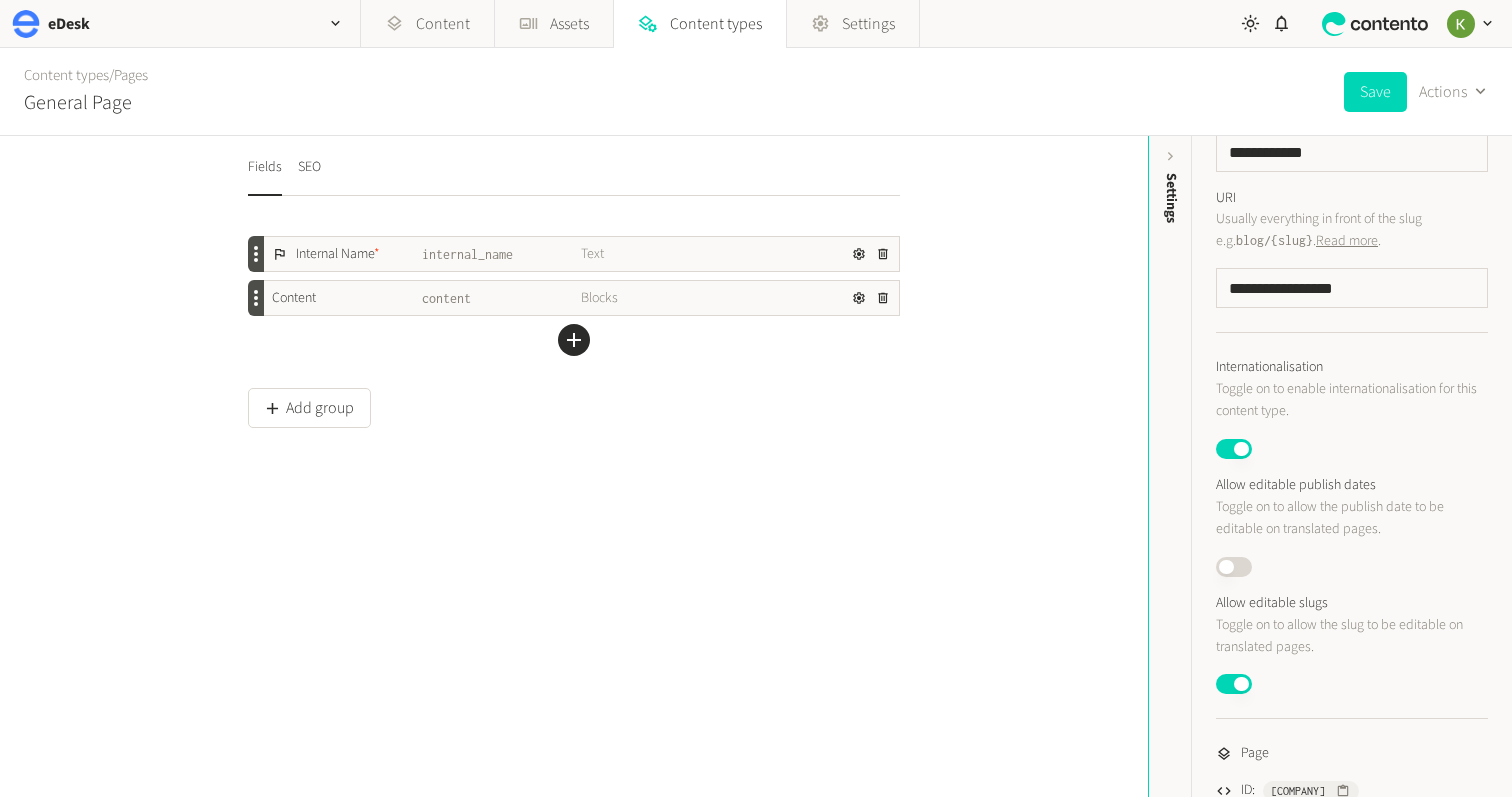 scroll, scrollTop: 0, scrollLeft: 0, axis: both 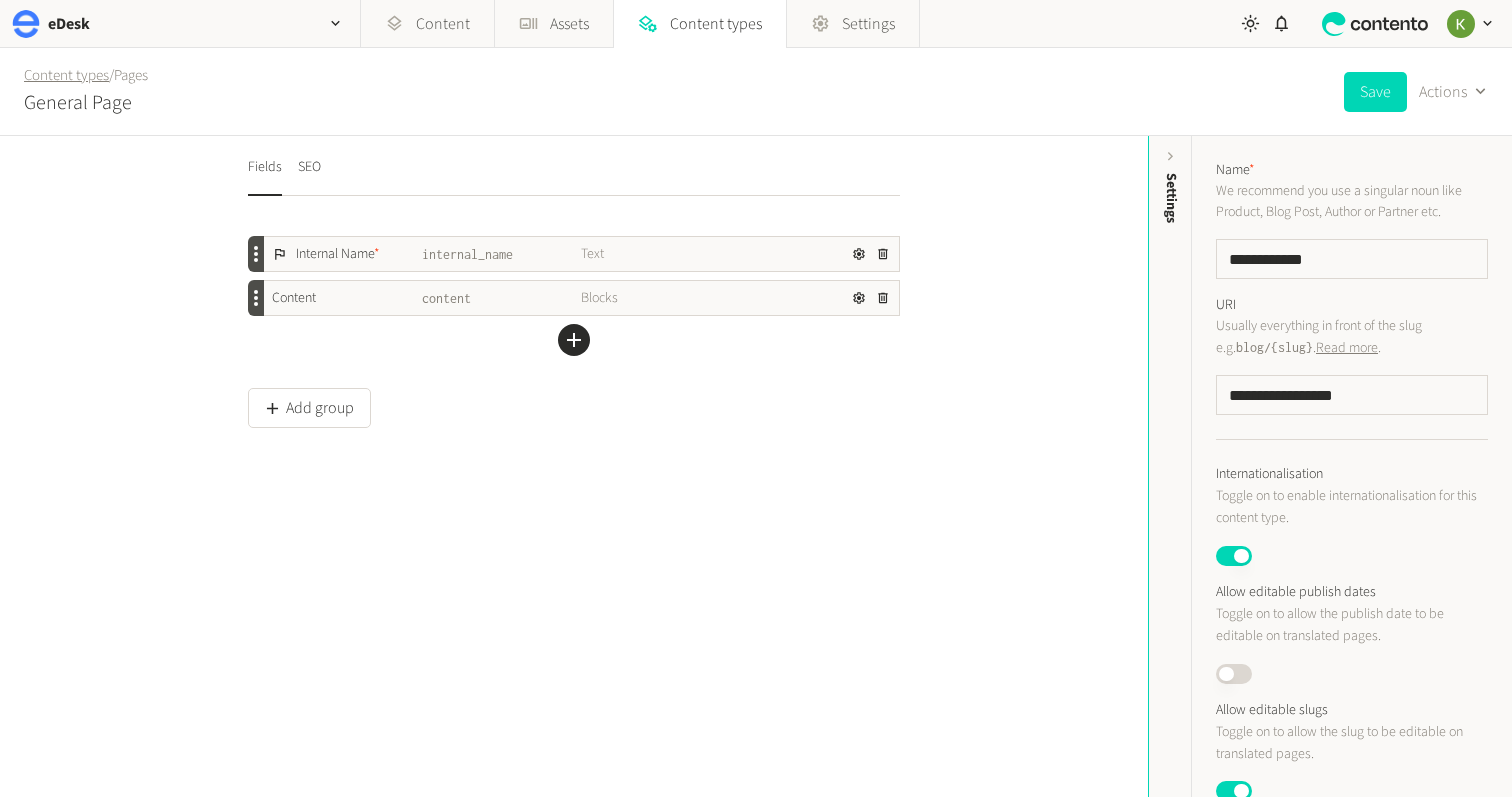 click on "Content types" 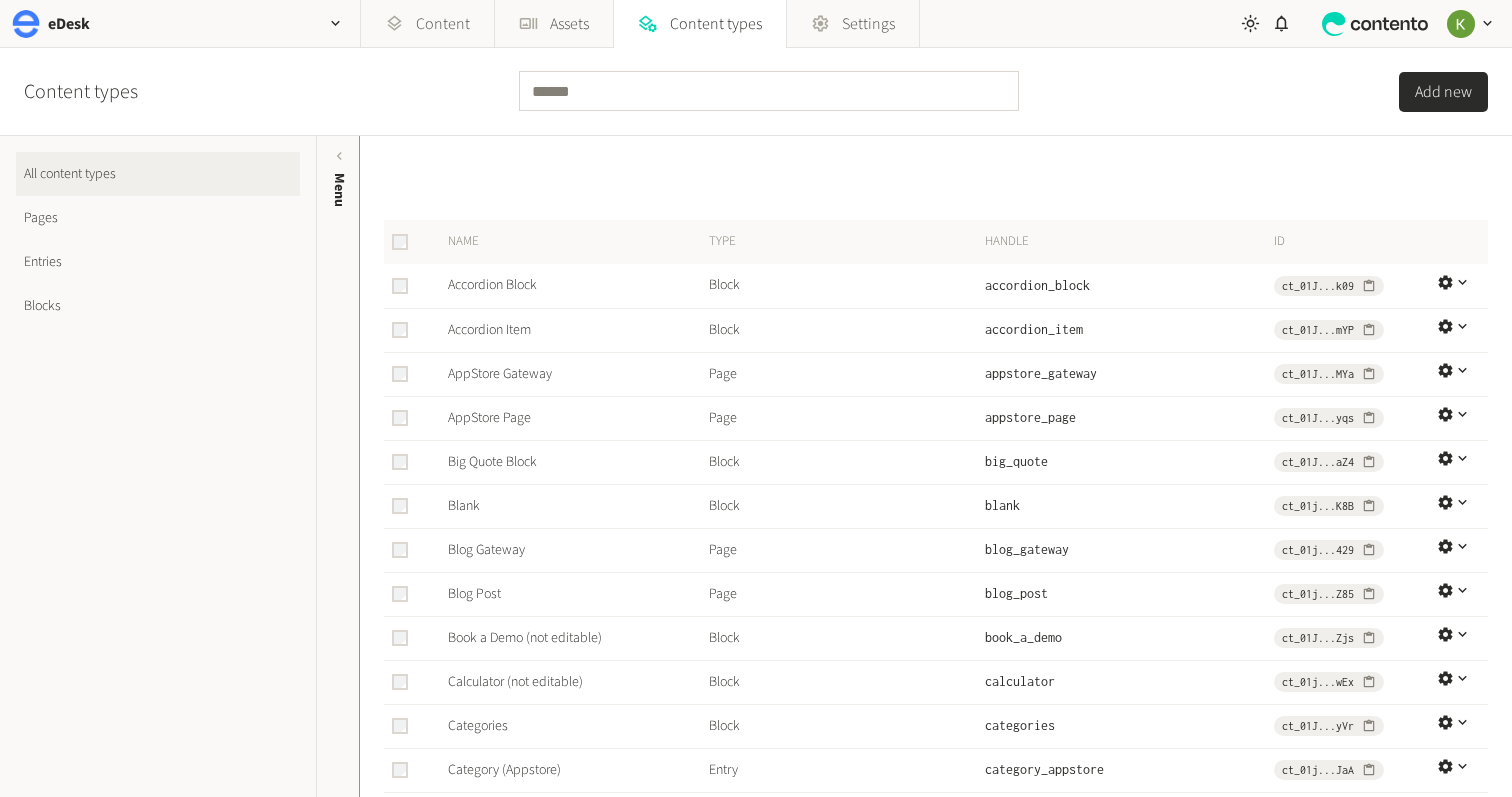 click on "Pages" 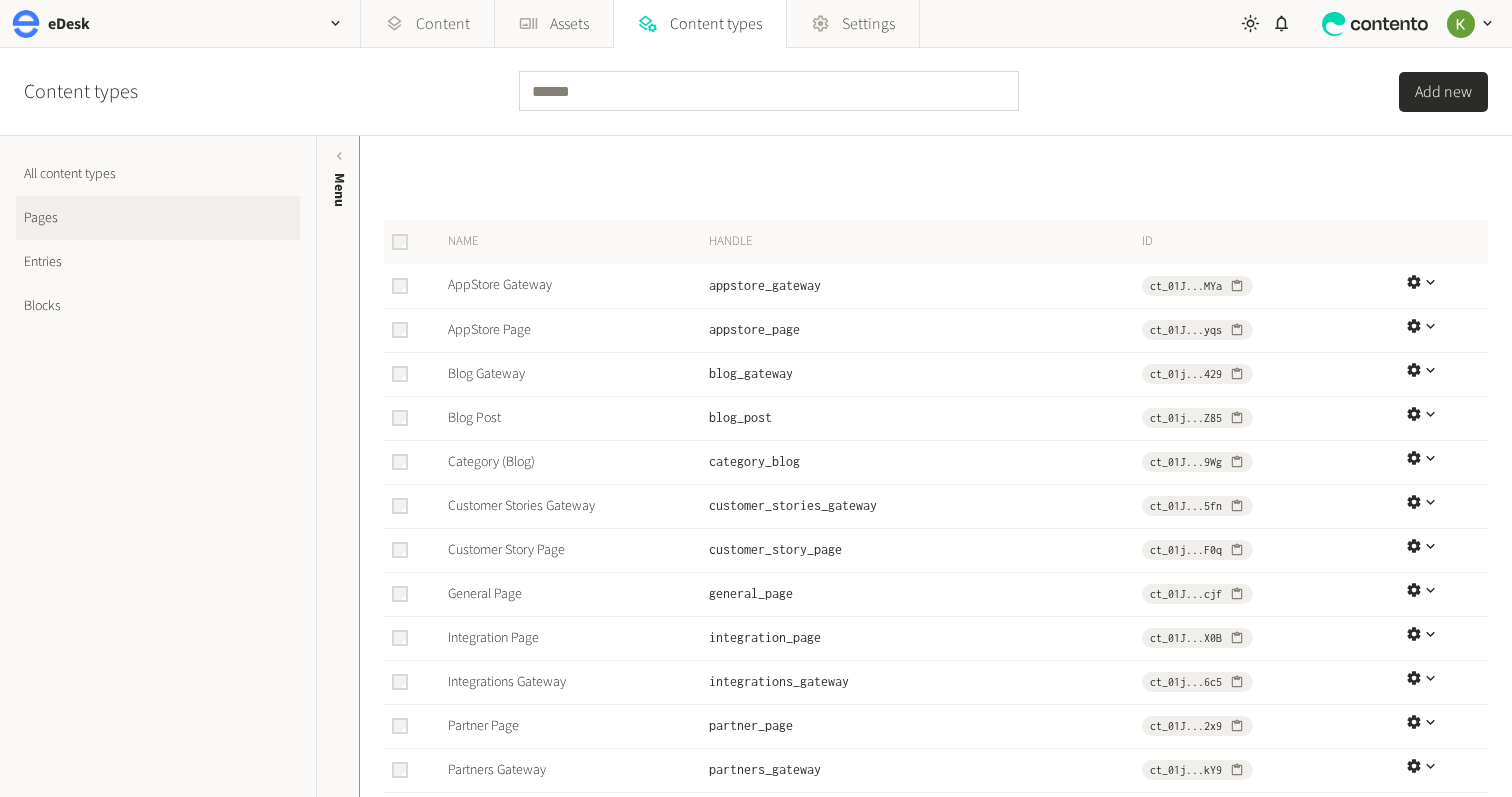 scroll, scrollTop: 83, scrollLeft: 0, axis: vertical 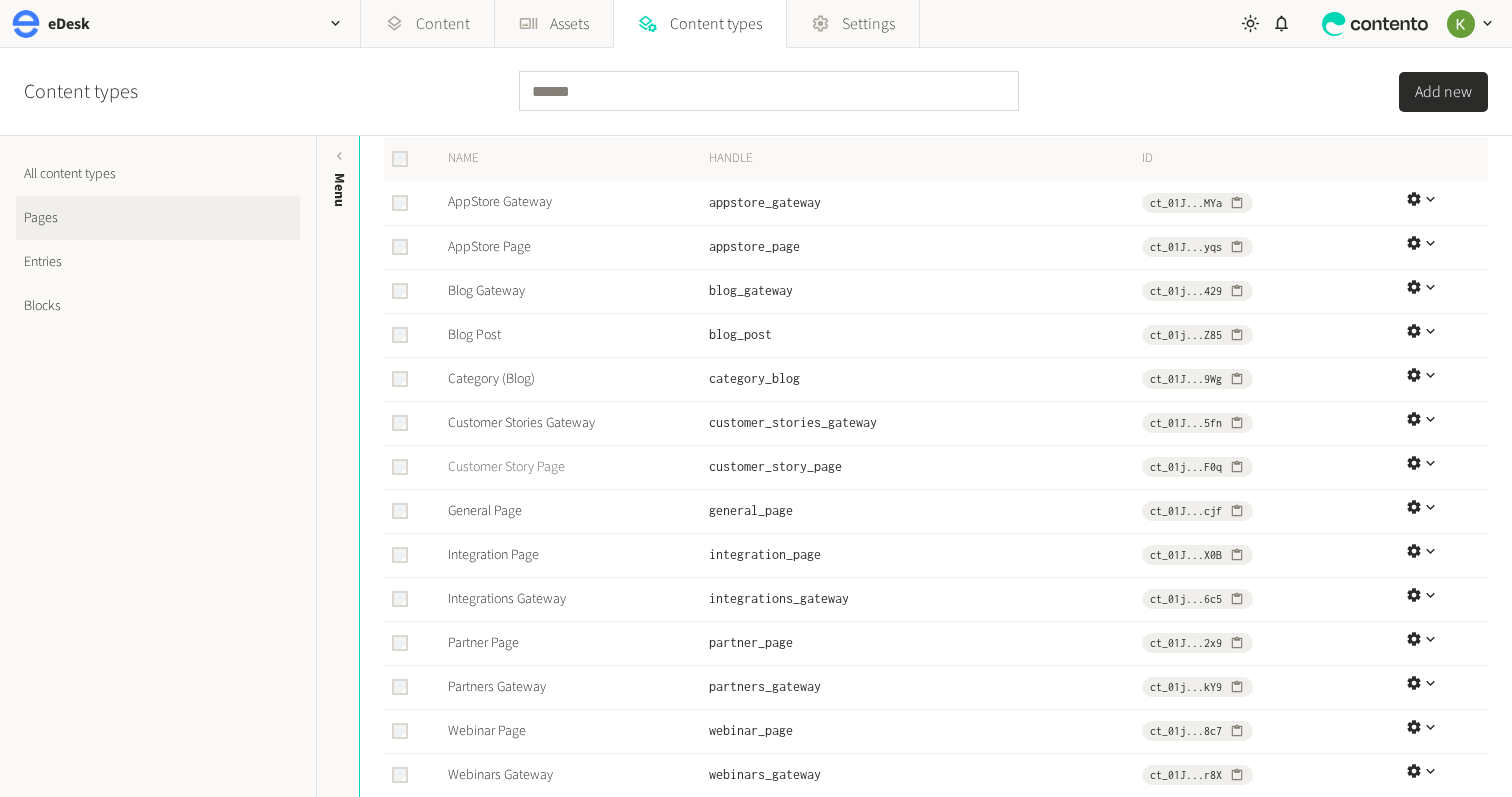 click on "Customer Story Page" 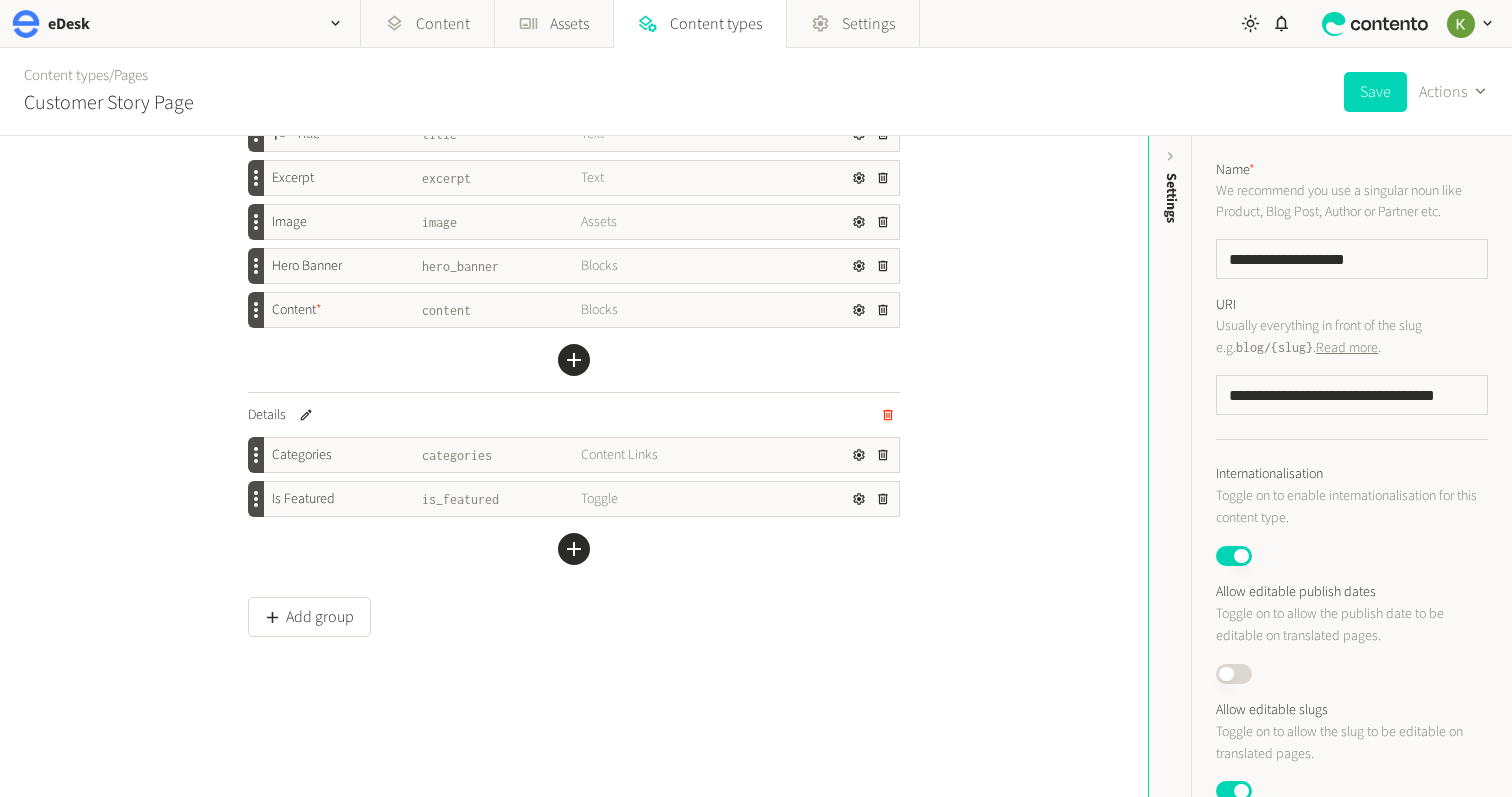 scroll, scrollTop: 0, scrollLeft: 0, axis: both 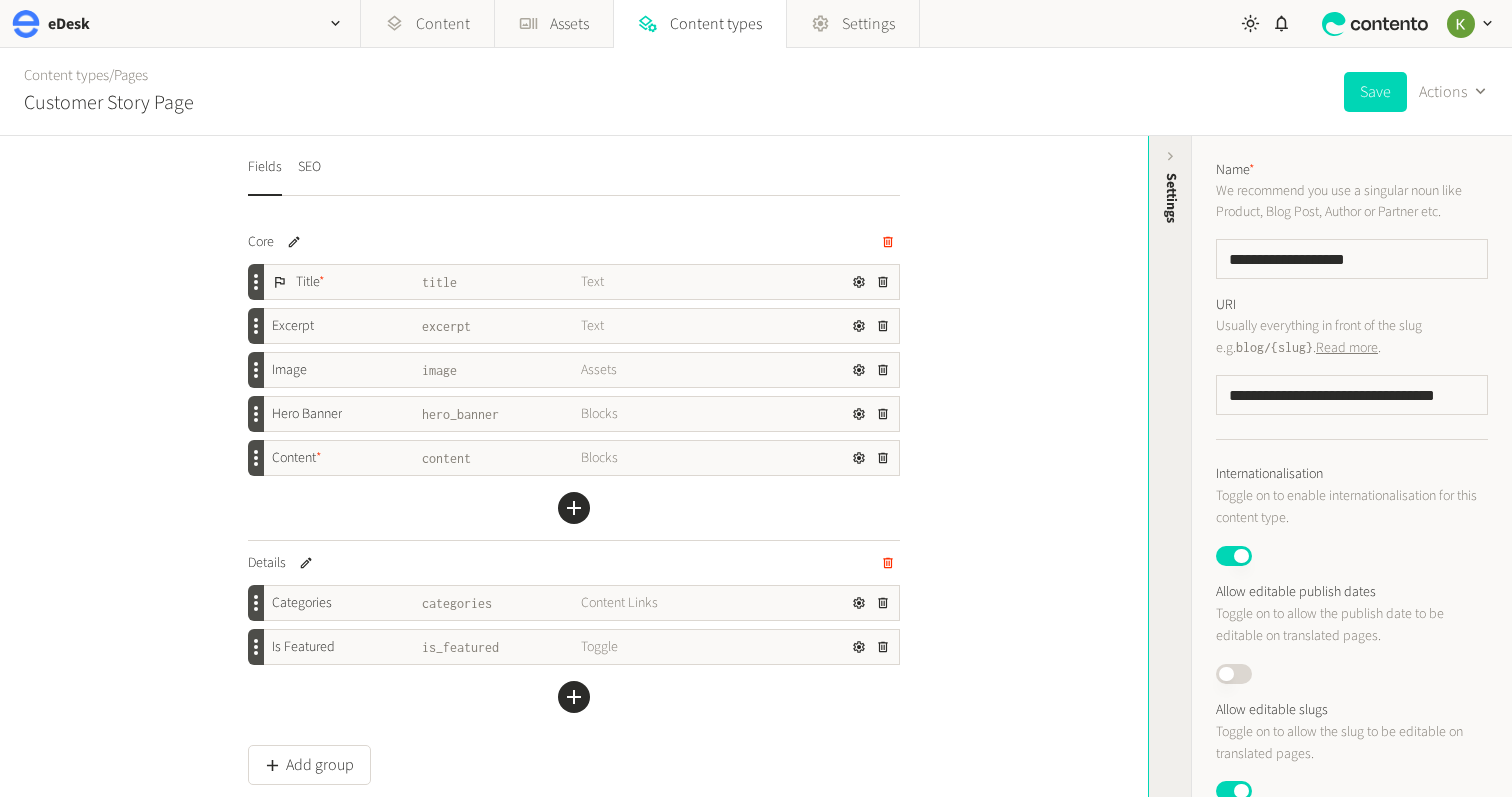 click on "Settings" 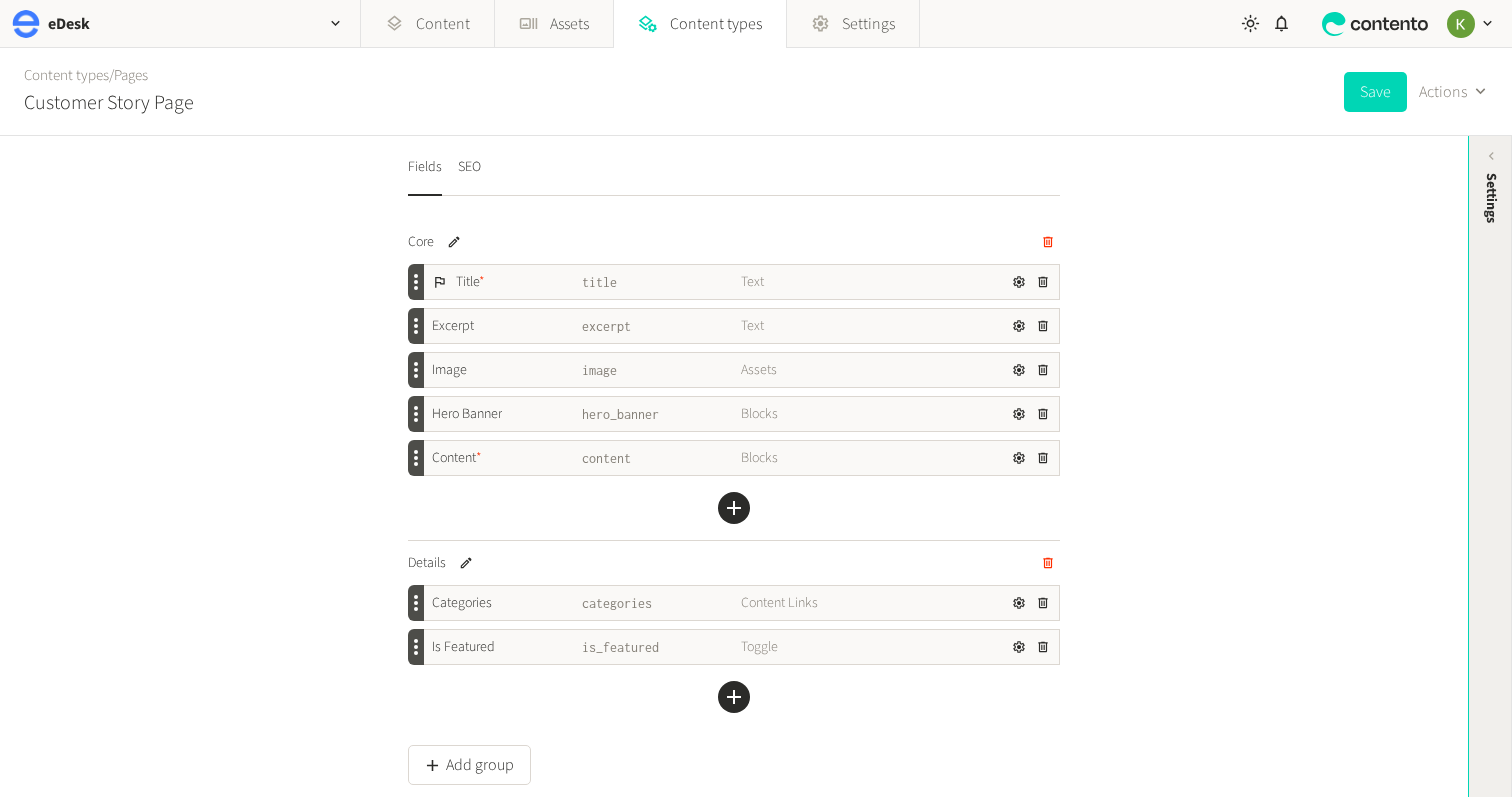 click 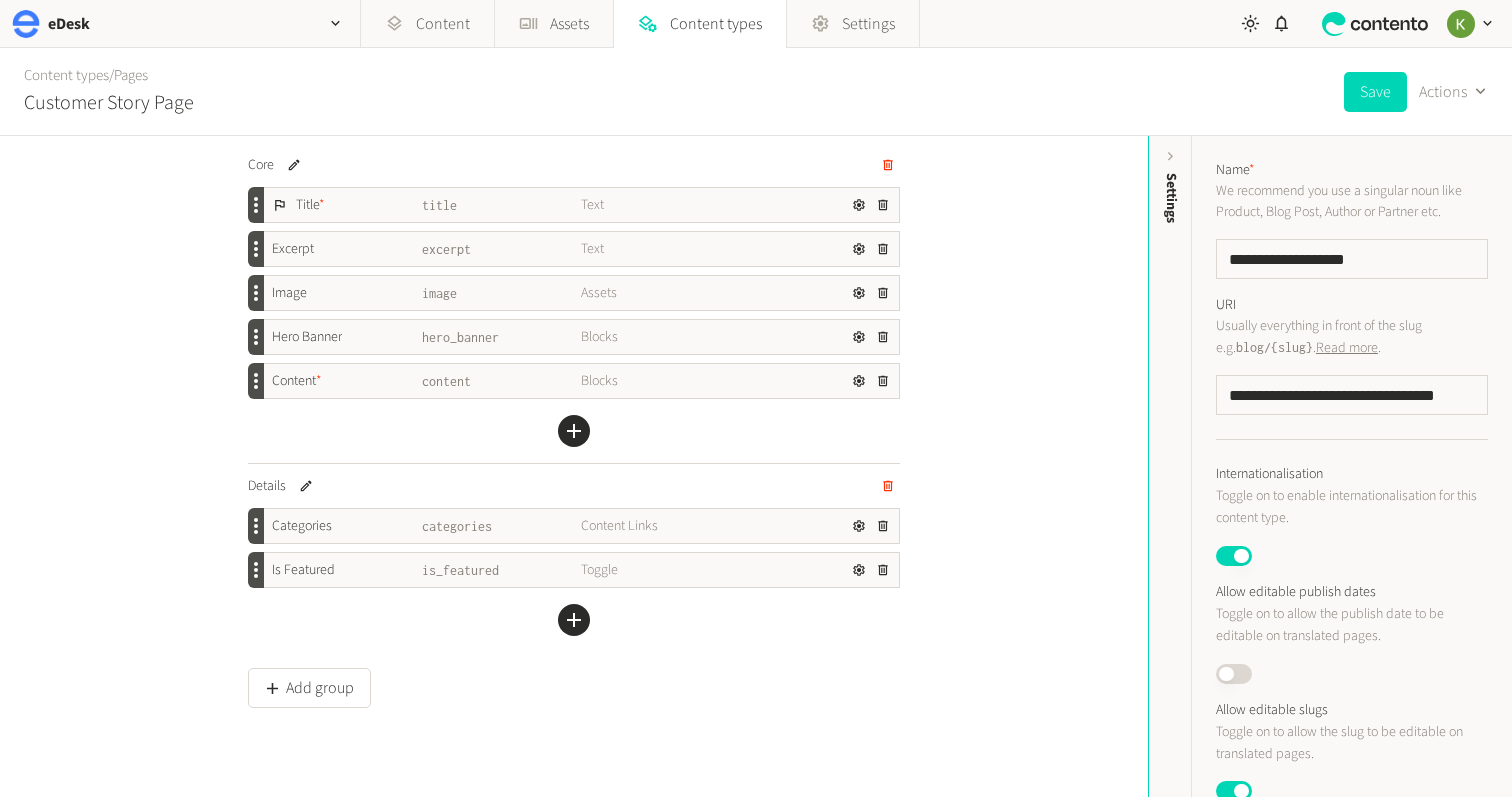 scroll, scrollTop: 148, scrollLeft: 0, axis: vertical 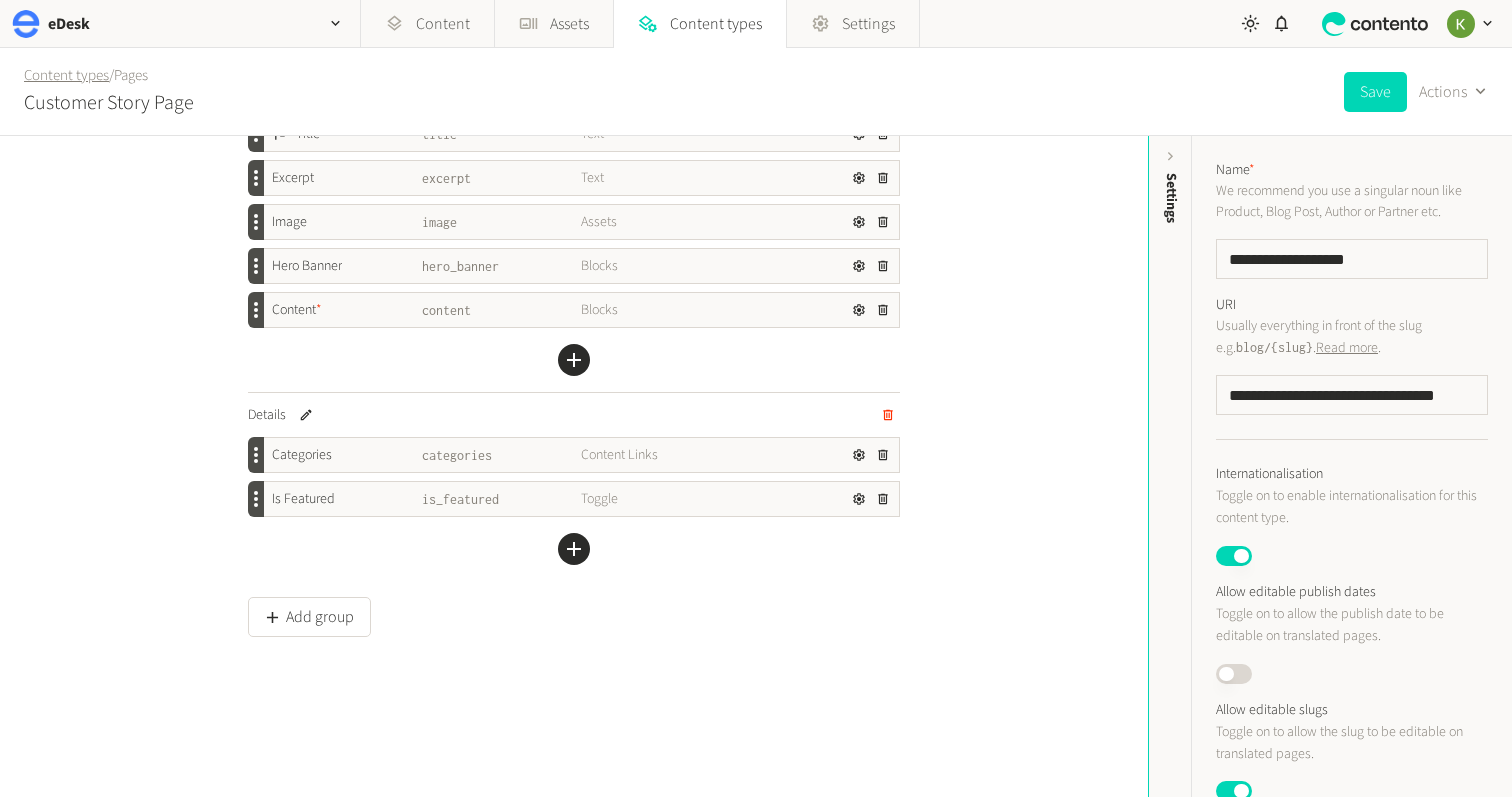click on "Content types" 